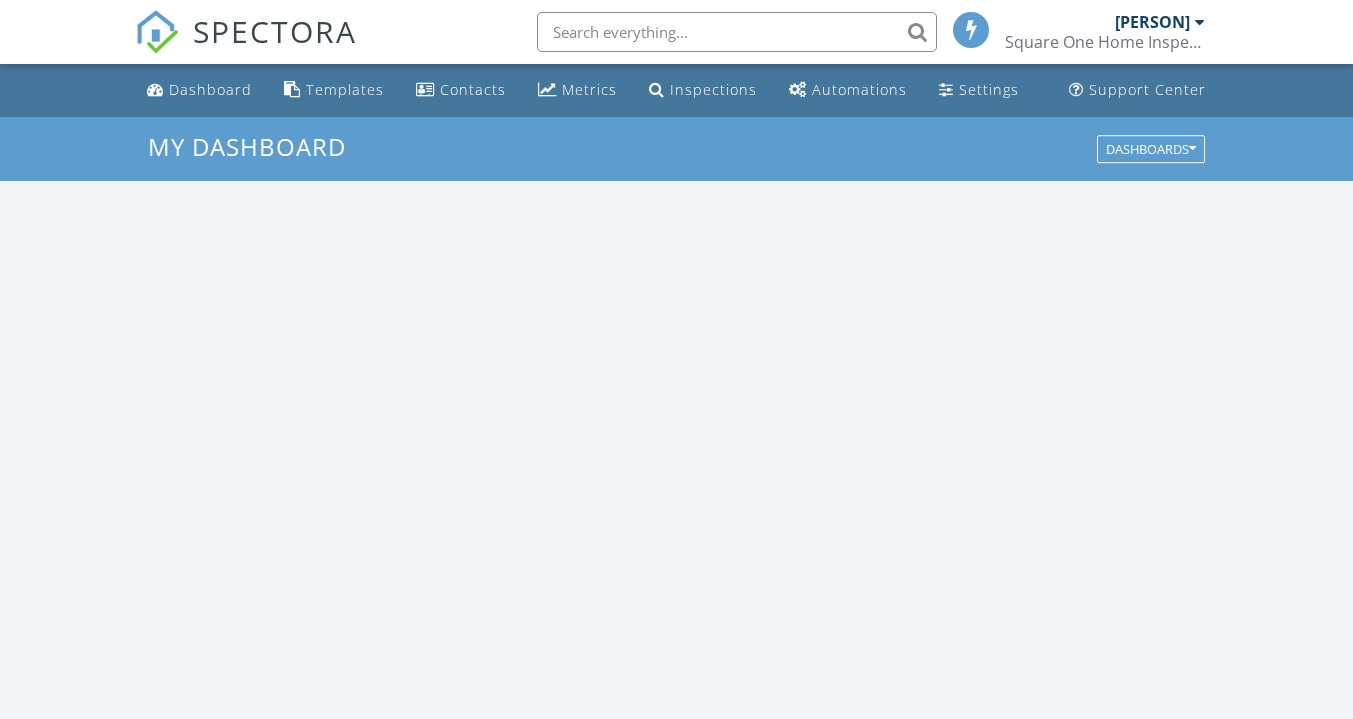 scroll, scrollTop: 0, scrollLeft: 0, axis: both 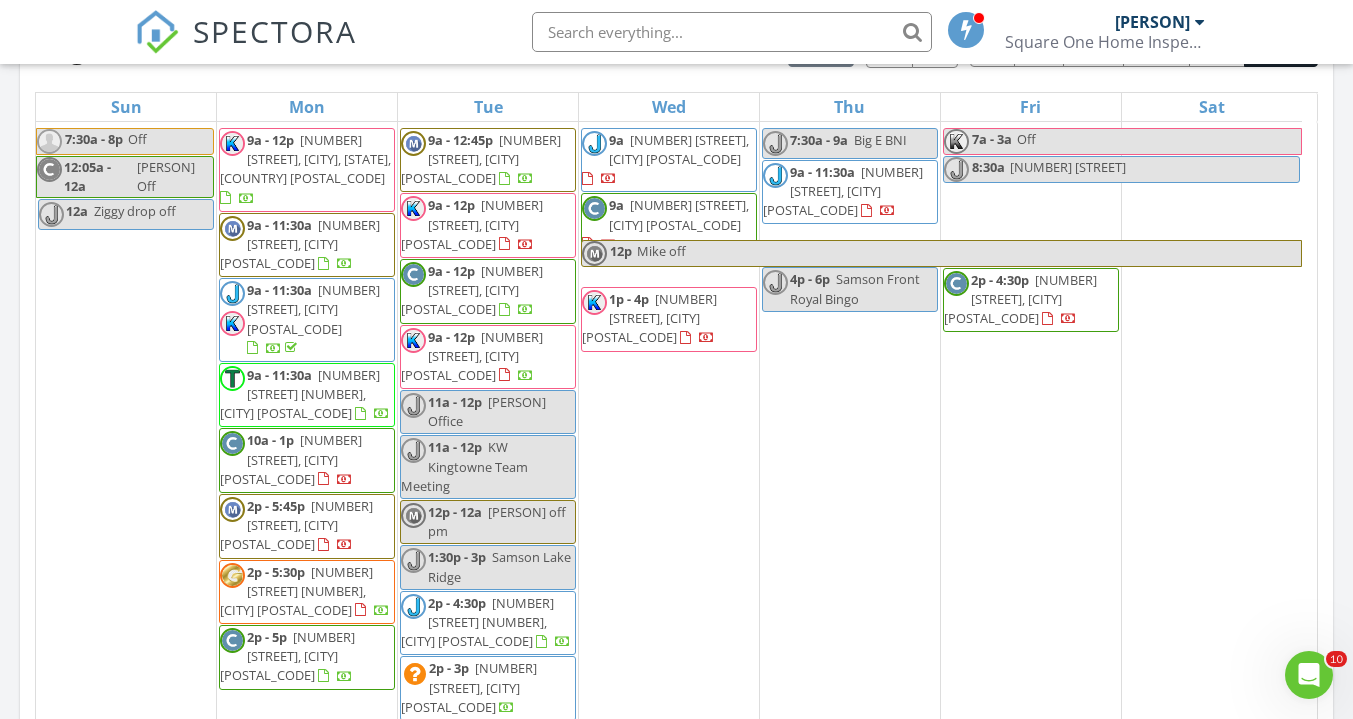 click on "6
9a
45245 Temple Bar Dr, Sterling 20166
9a
6034 Montrose Rd, North Bethesda 20852
12p
Mike off
1p - 4p
1104 S Cleveland St, Arlington 22204" at bounding box center (669, 408) 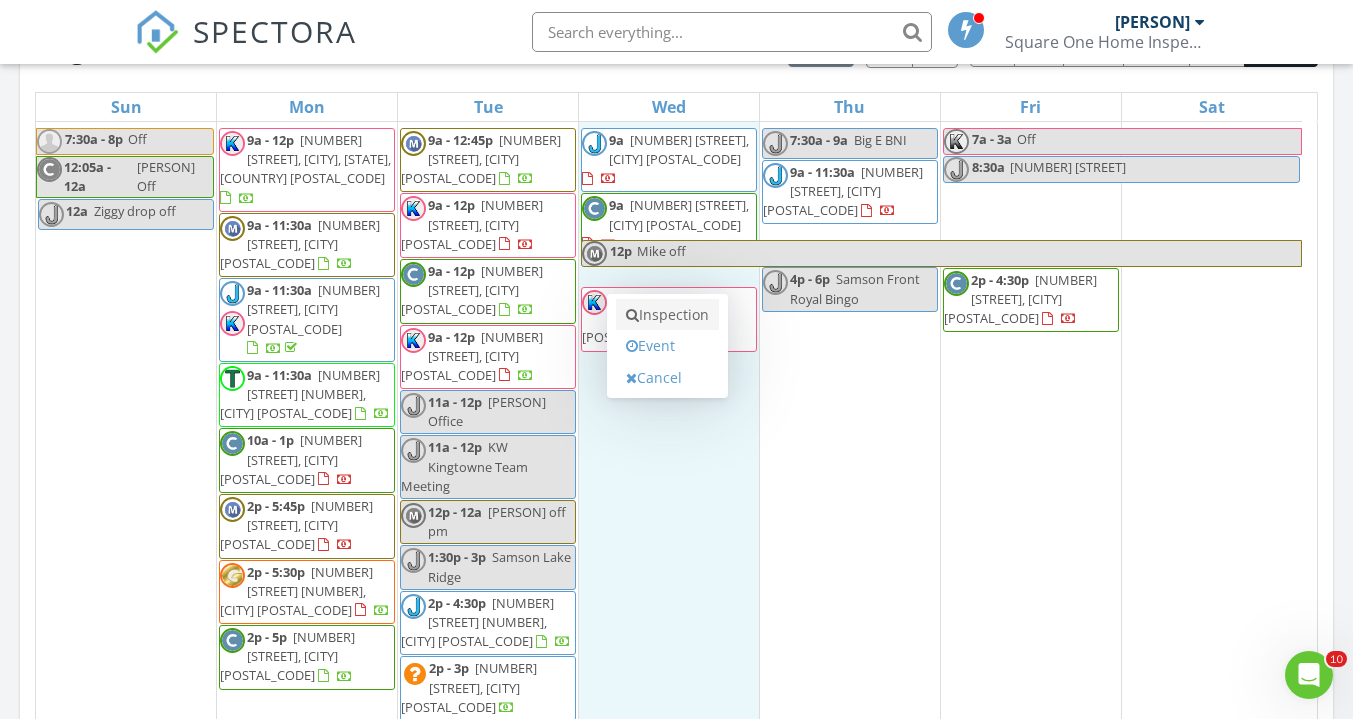 click on "Inspection" at bounding box center [667, 315] 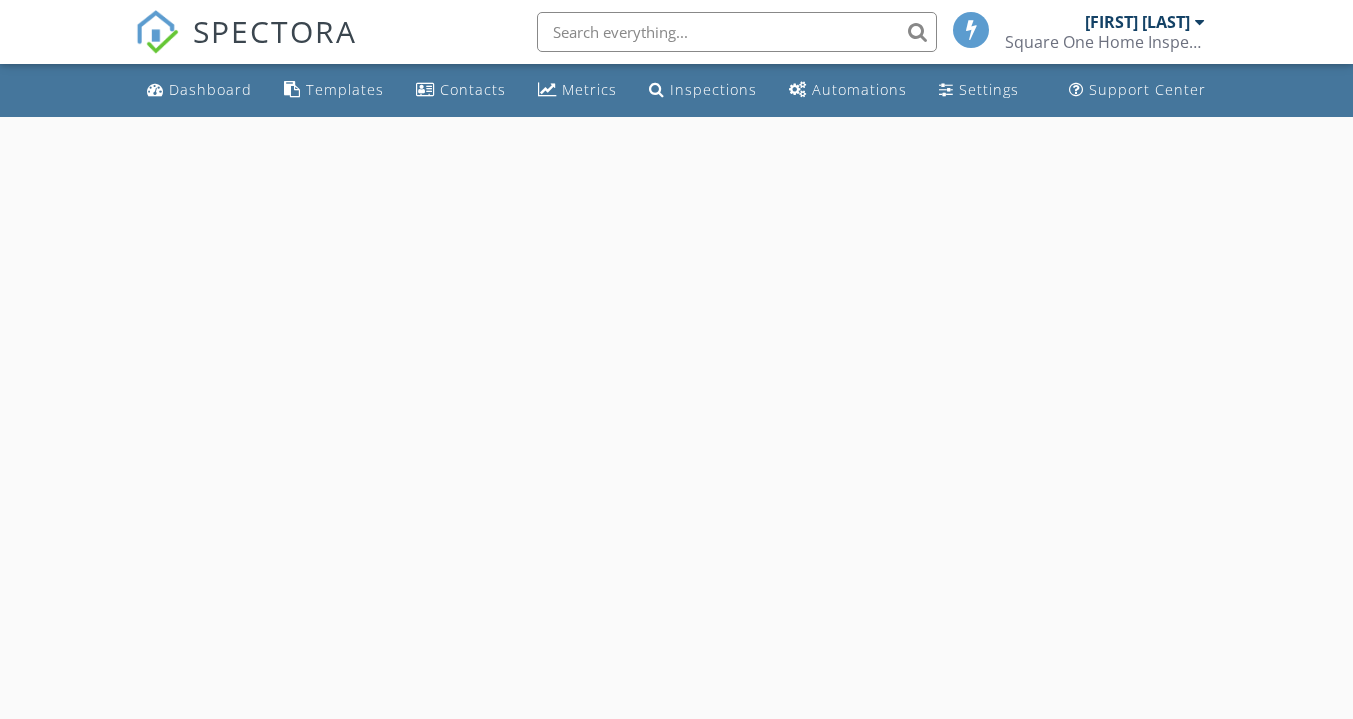 scroll, scrollTop: 0, scrollLeft: 0, axis: both 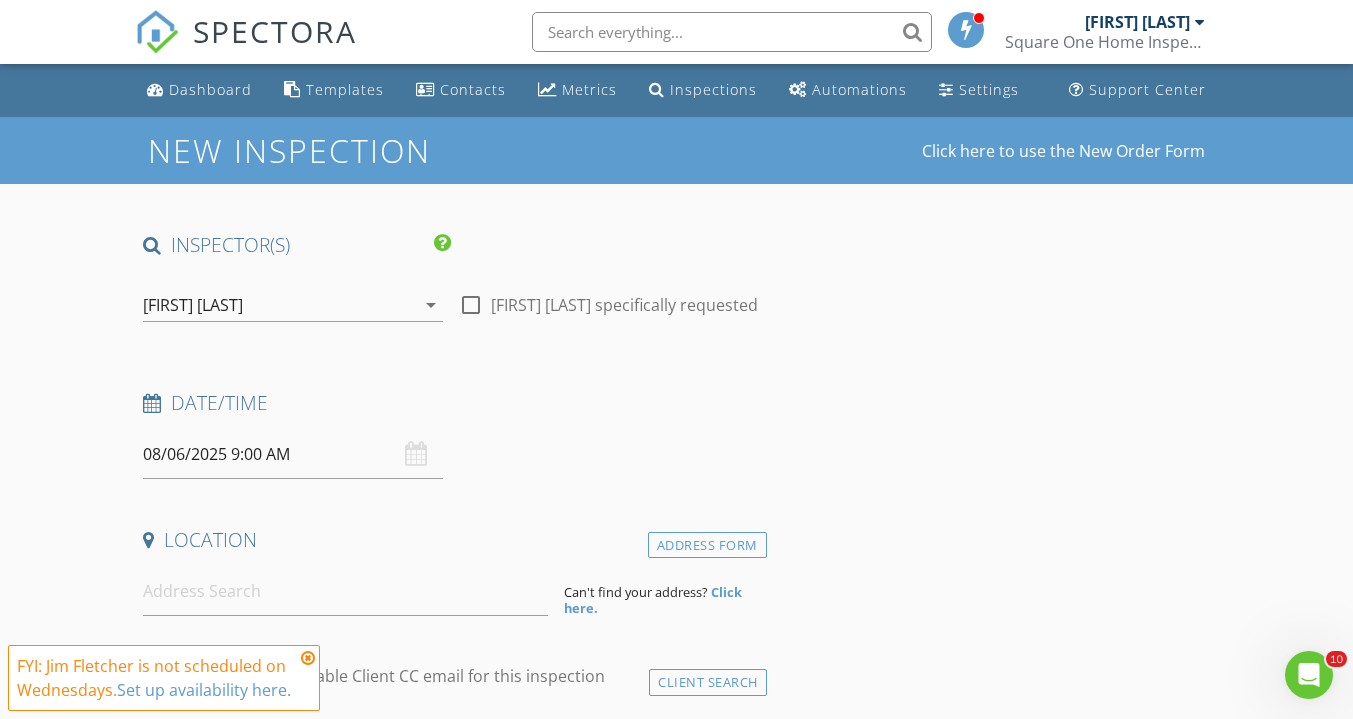 click on "arrow_drop_down" at bounding box center (431, 305) 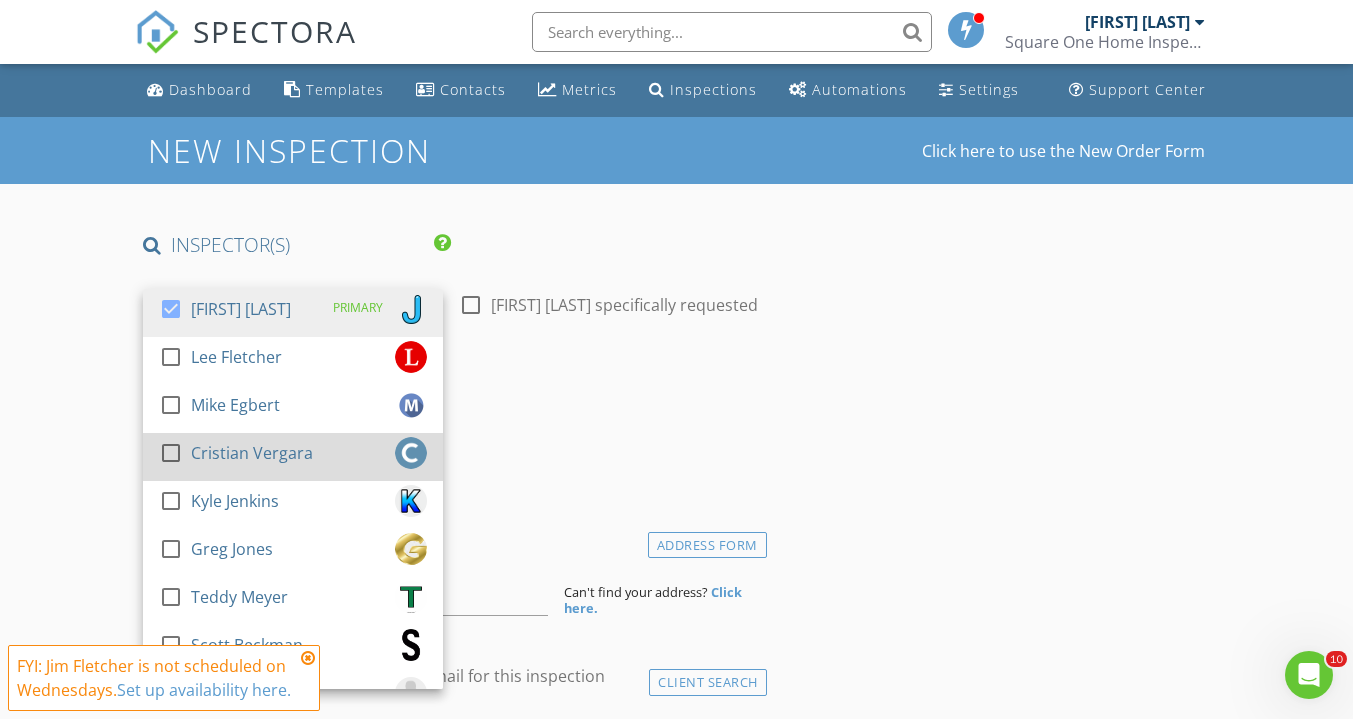 click at bounding box center (171, 453) 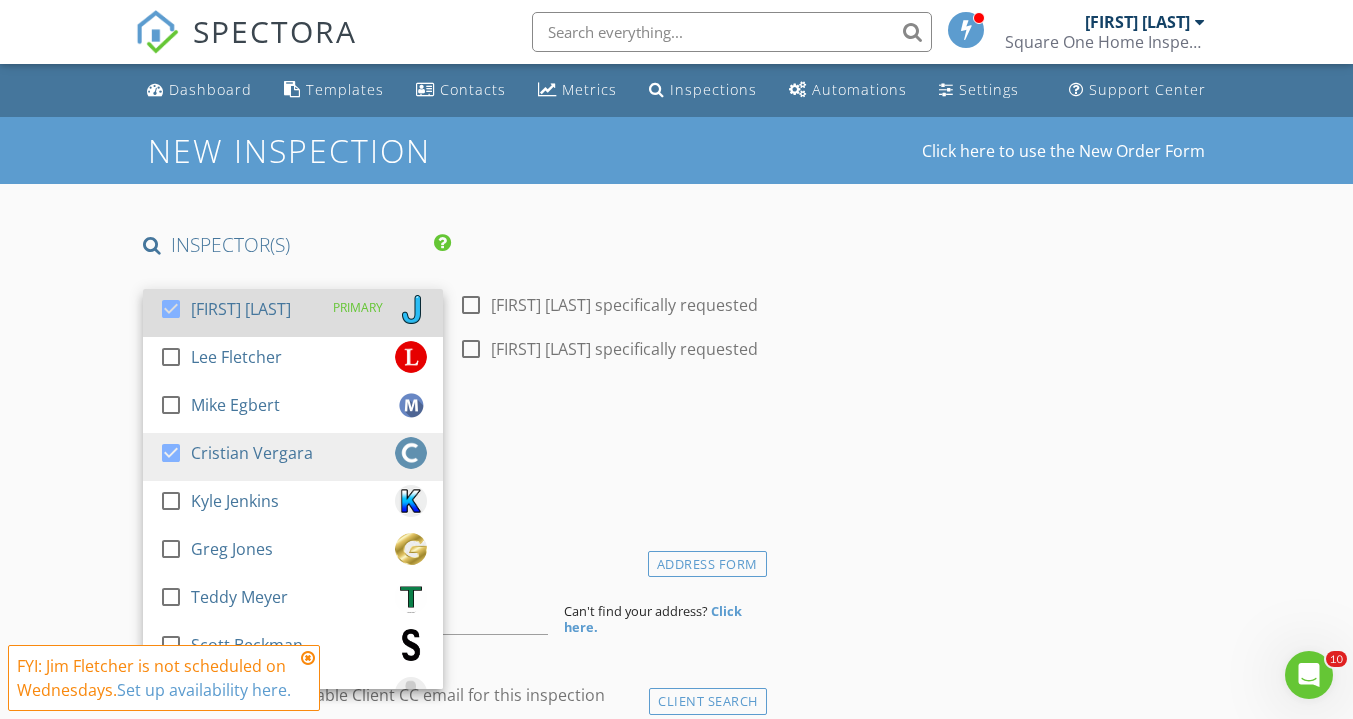 click at bounding box center [171, 309] 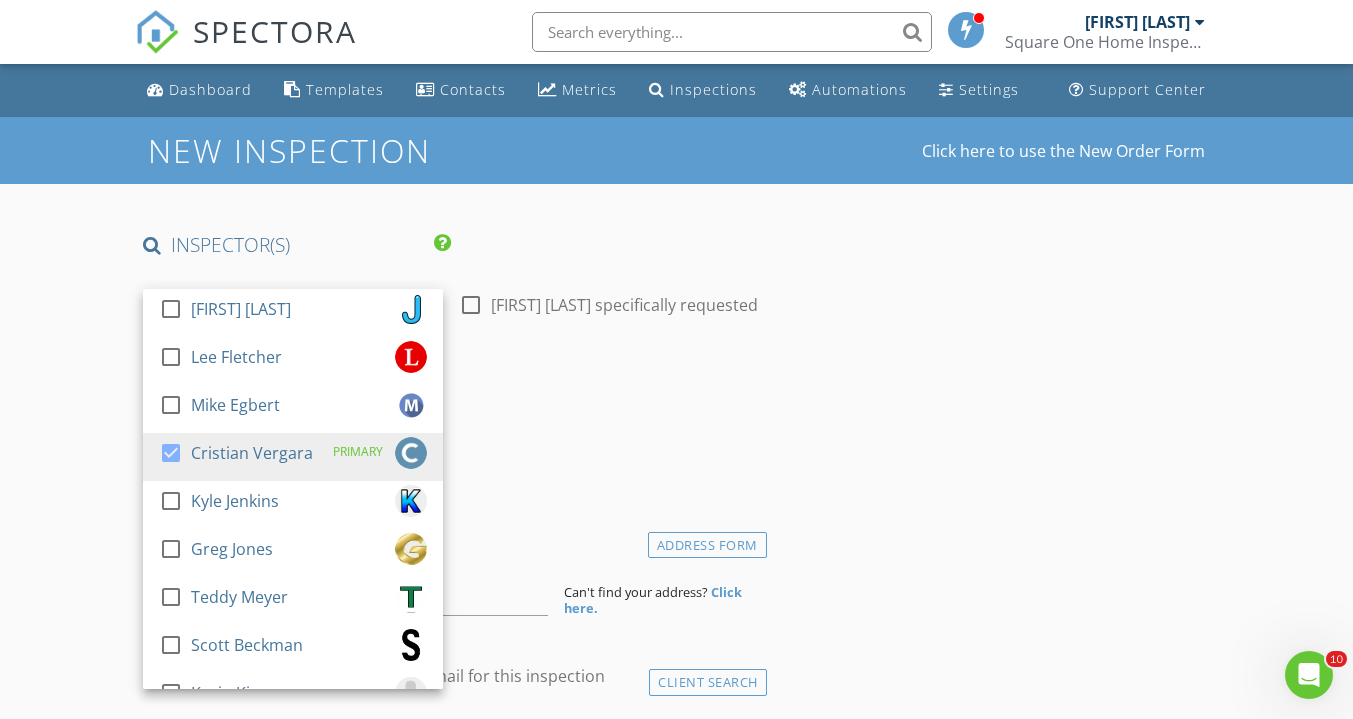 click on "INSPECTOR(S)
check_box_outline_blank   Jim Fletcher     check_box_outline_blank   Lee Fletcher     check_box_outline_blank   Mike Egbert     check_box   Cristian Vergara   PRIMARY   check_box_outline_blank   Kyle Jenkins     check_box_outline_blank   Greg Jones     check_box_outline_blank   Teddy Meyer     check_box_outline_blank   Scott Beckman     check_box_outline_blank   Kevin Kim     Cristian Vergara arrow_drop_down   check_box_outline_blank Cristian Vergara specifically requested
Date/Time
08/06/2025 9:00 AM
Location
Address Form       Can't find your address?   Click here.
client
check_box Enable Client CC email for this inspection   Client Search     check_box_outline_blank Client is a Company/Organization     First Name   Last Name   Email   CC Email   Phone           Notes" at bounding box center (676, 1745) 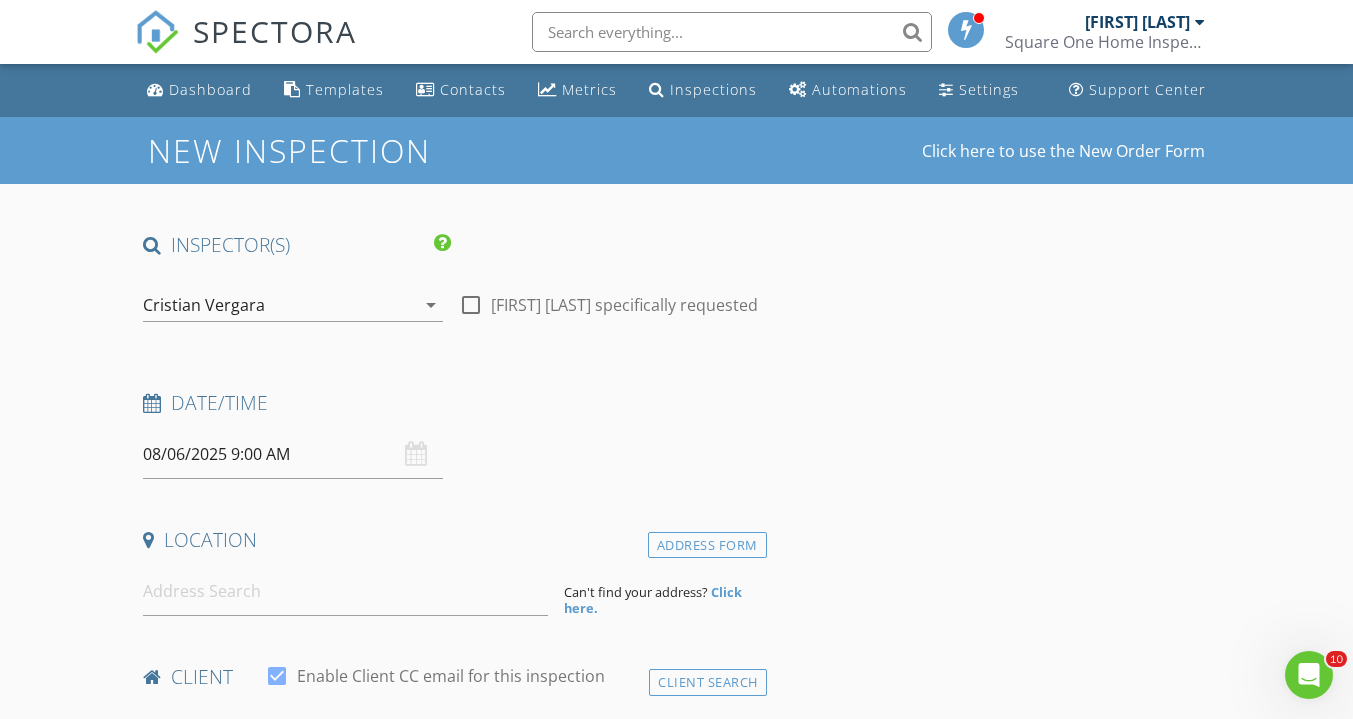 click on "08/06/2025 9:00 AM" at bounding box center [293, 454] 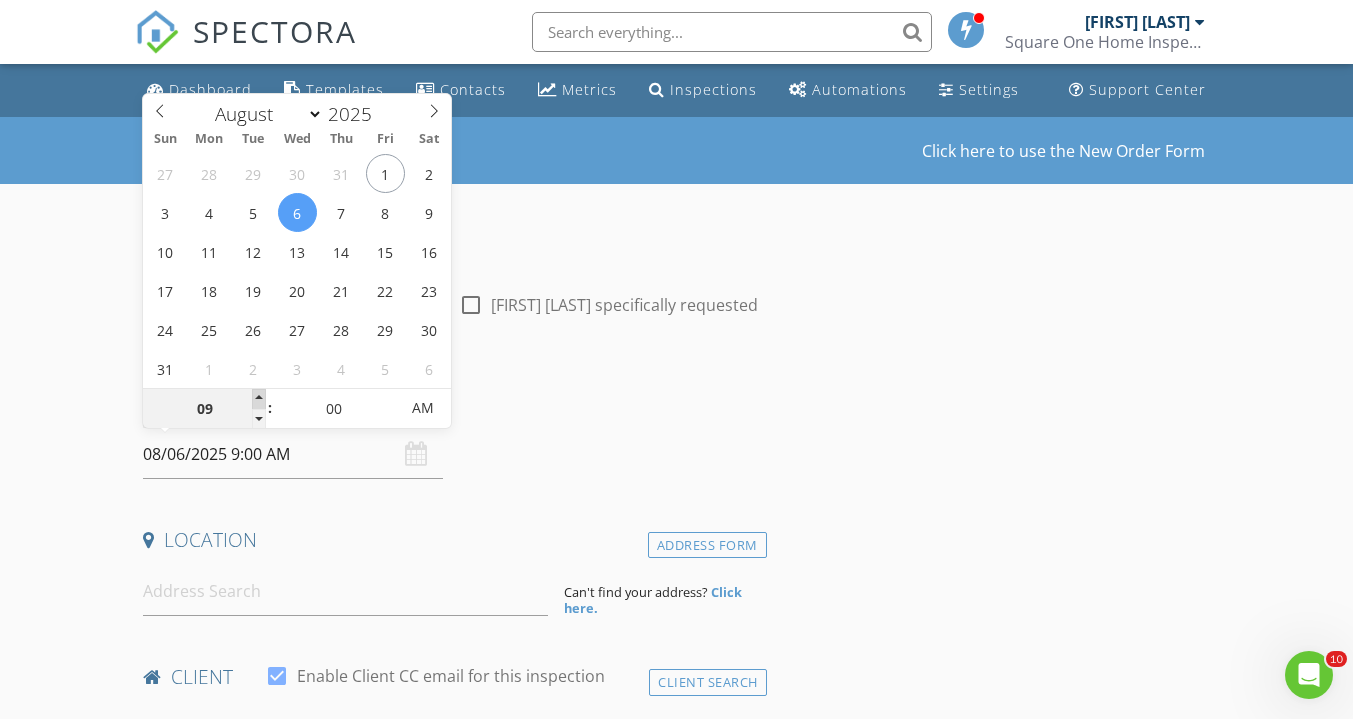 type on "10" 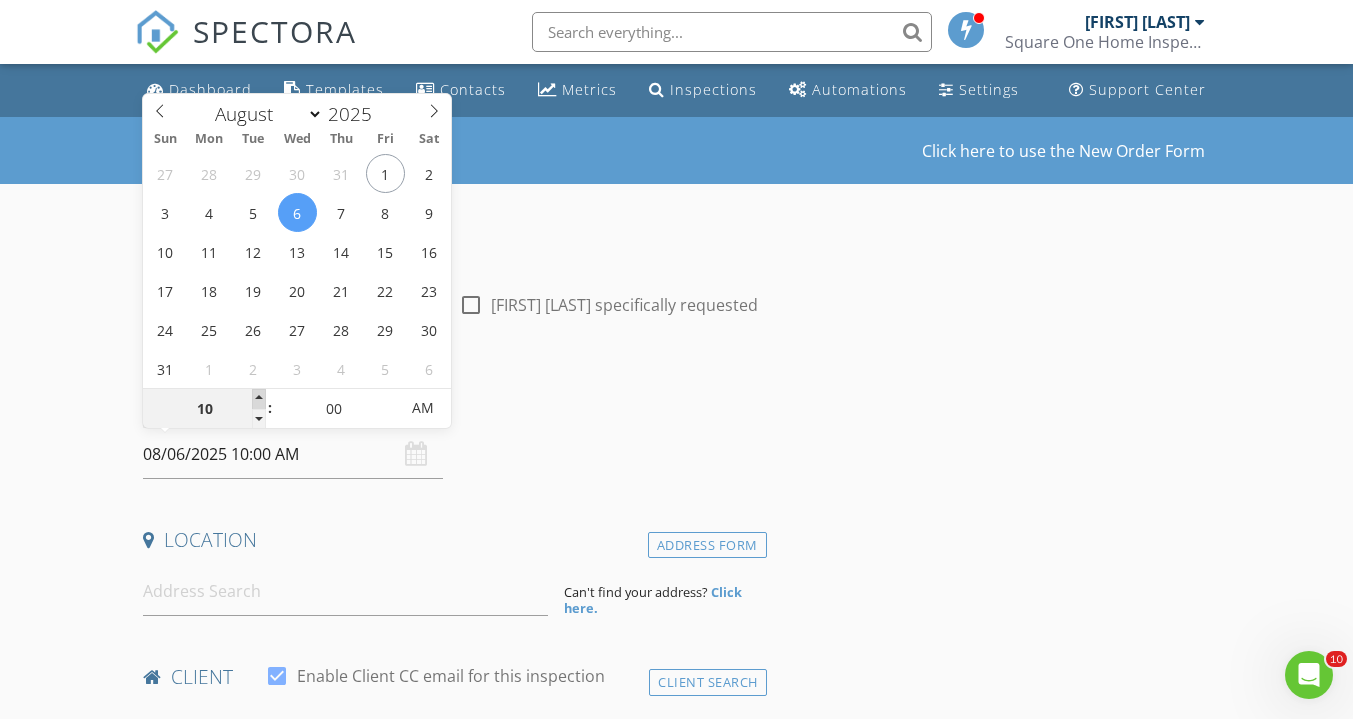 click at bounding box center (259, 399) 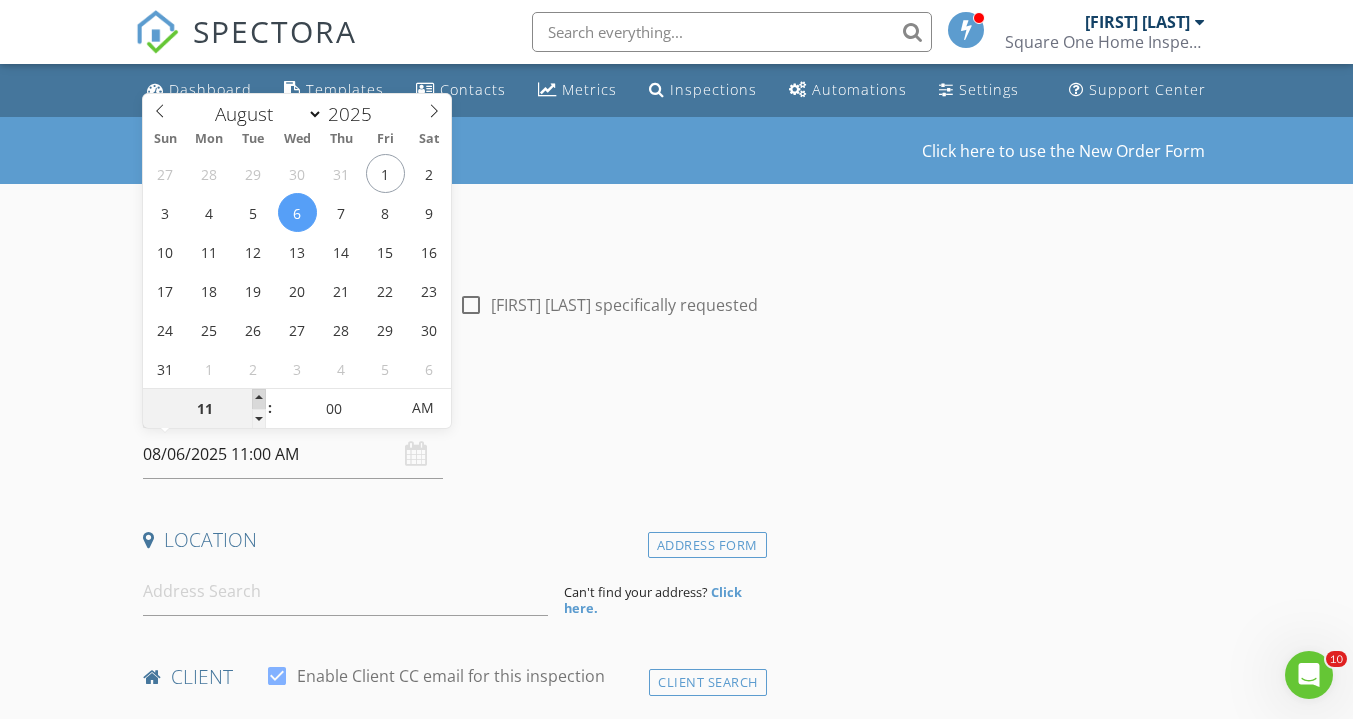 click at bounding box center (259, 399) 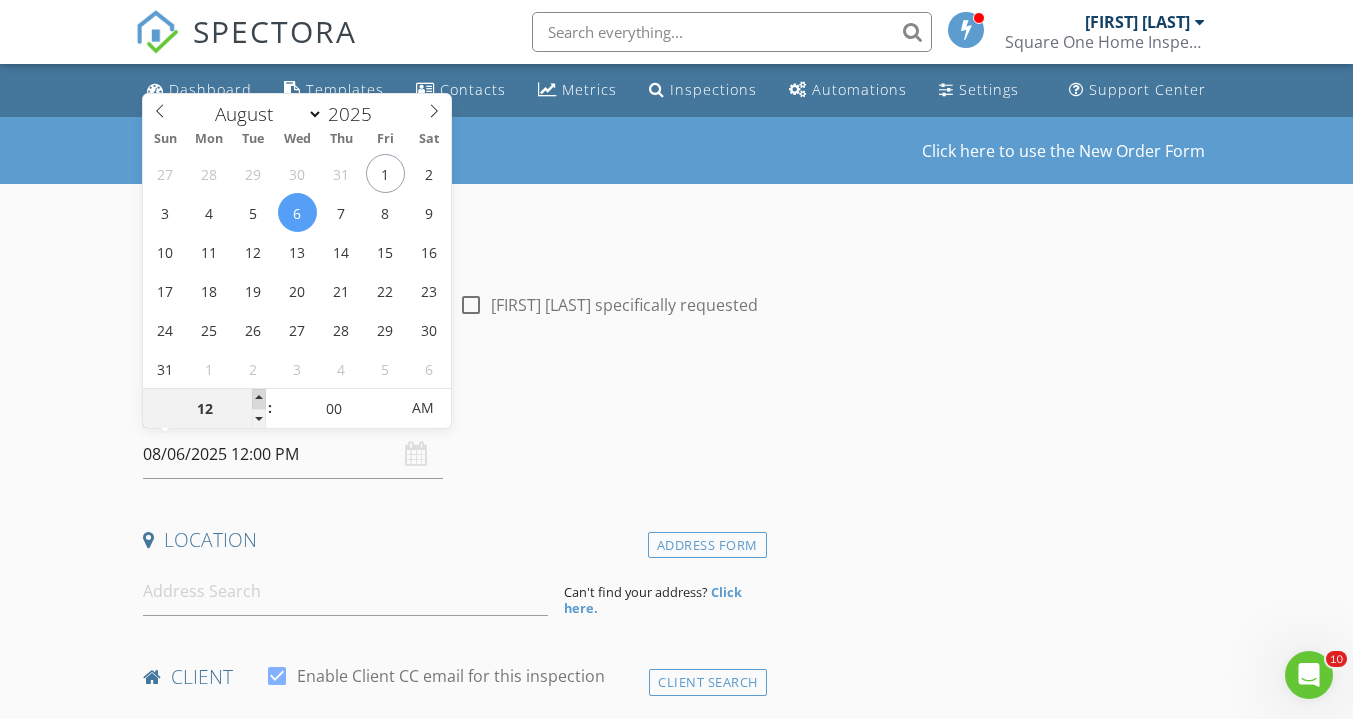 click at bounding box center (259, 399) 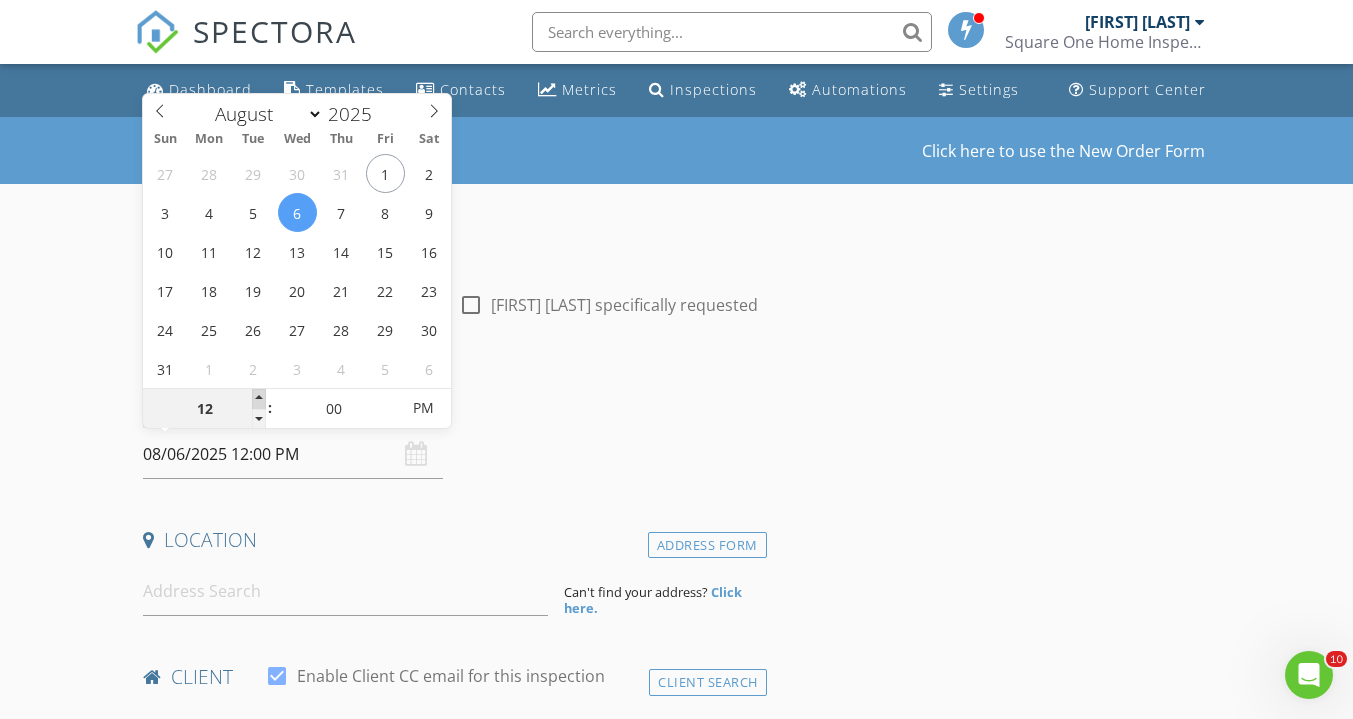 type on "01" 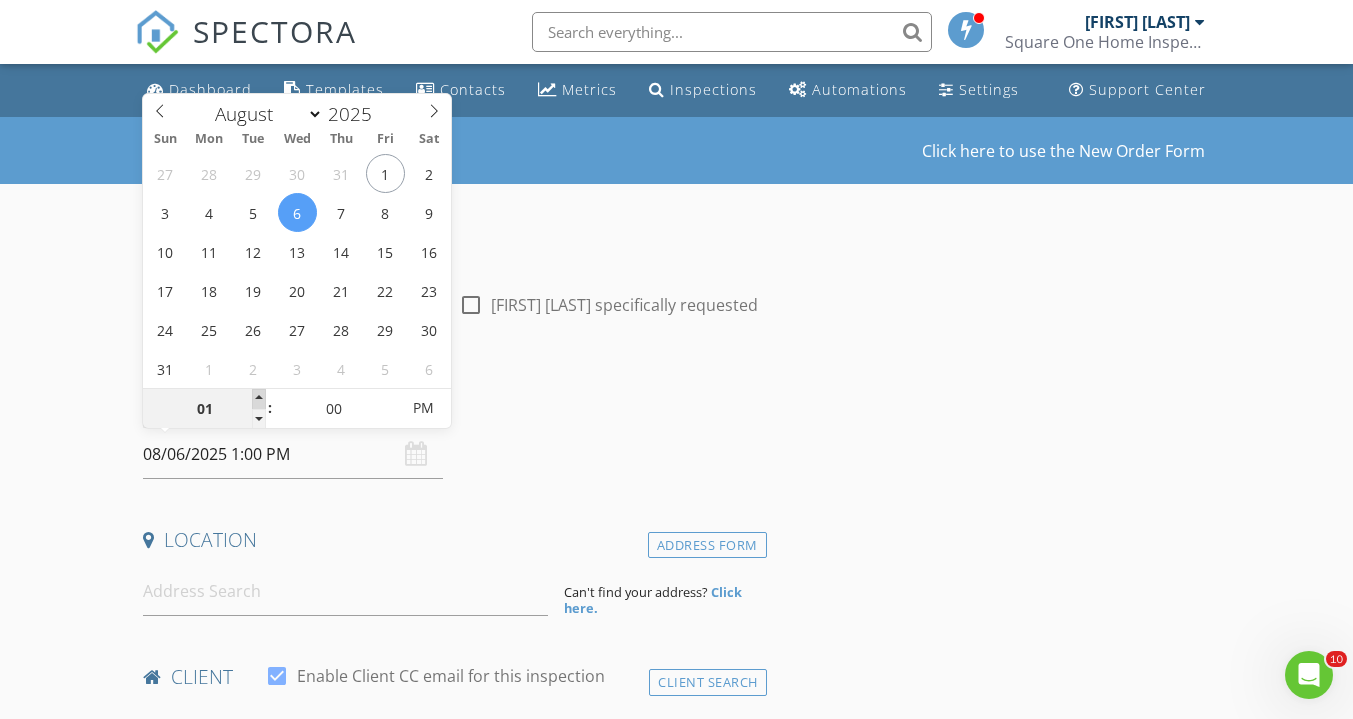 click at bounding box center (259, 399) 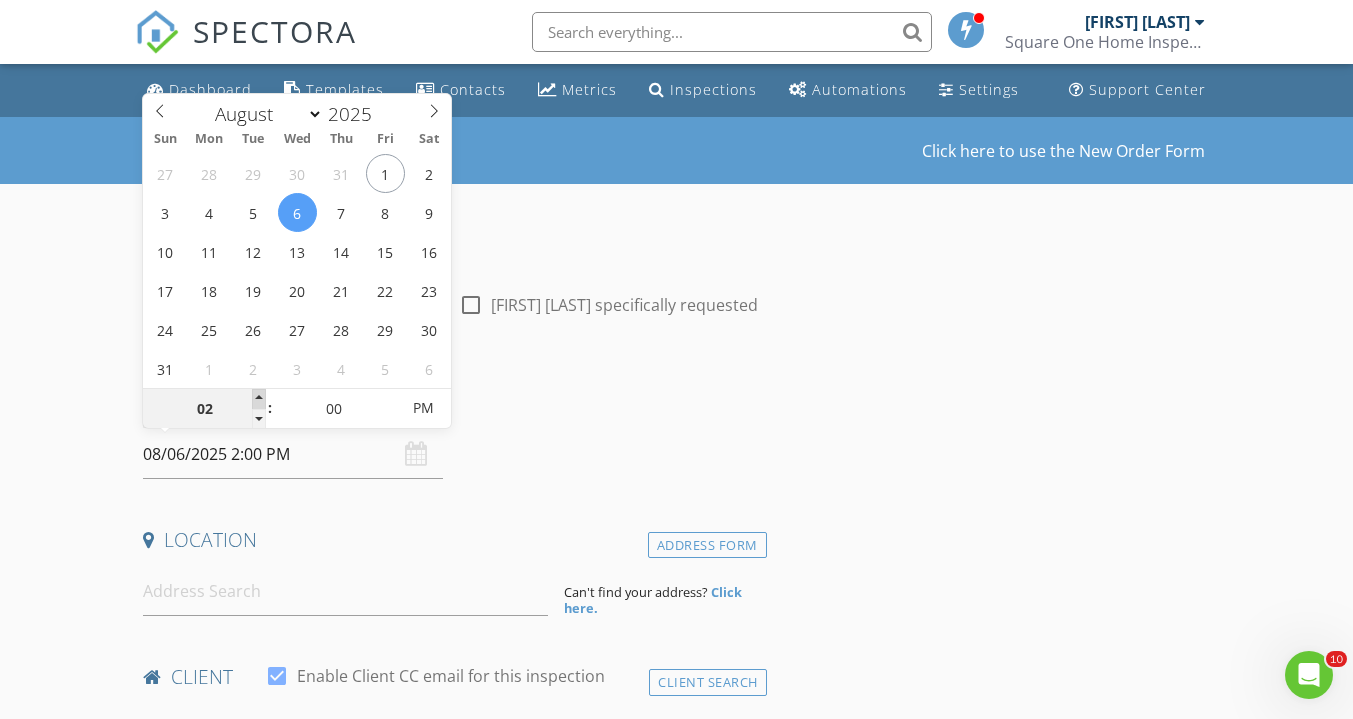 click at bounding box center (259, 399) 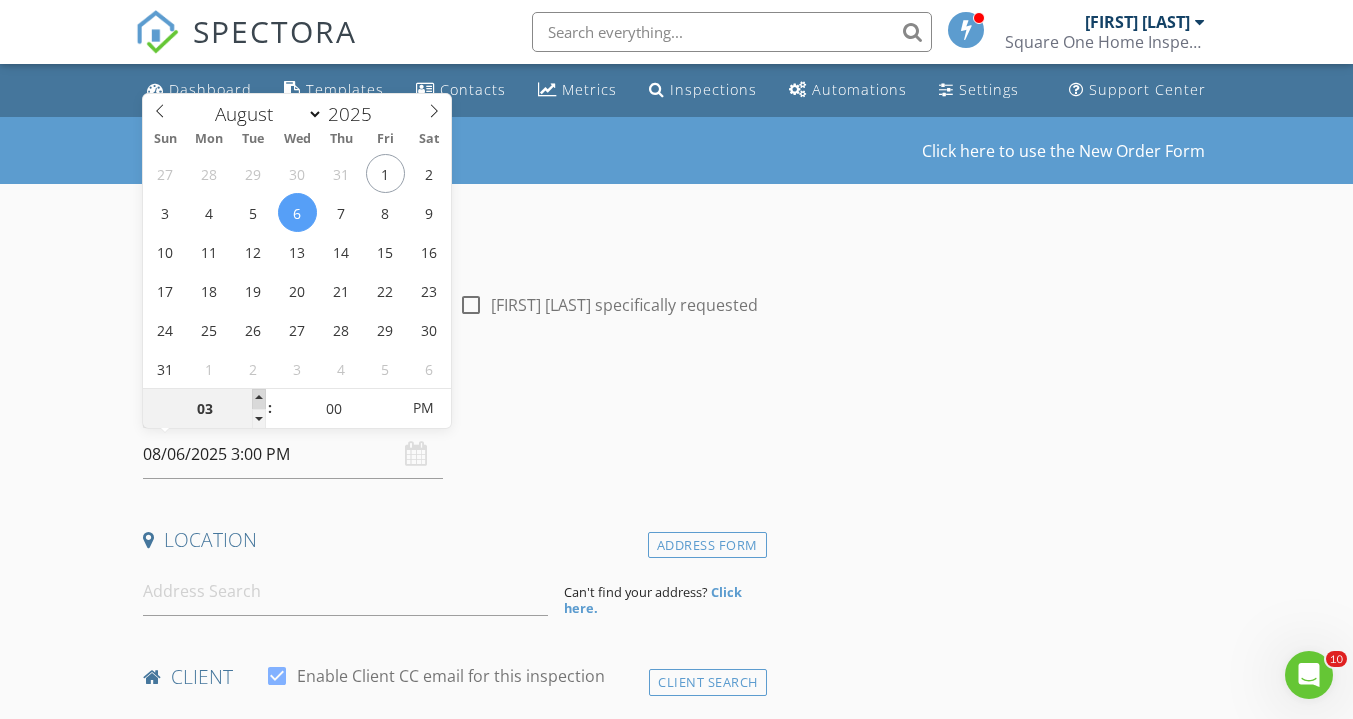 click at bounding box center [259, 399] 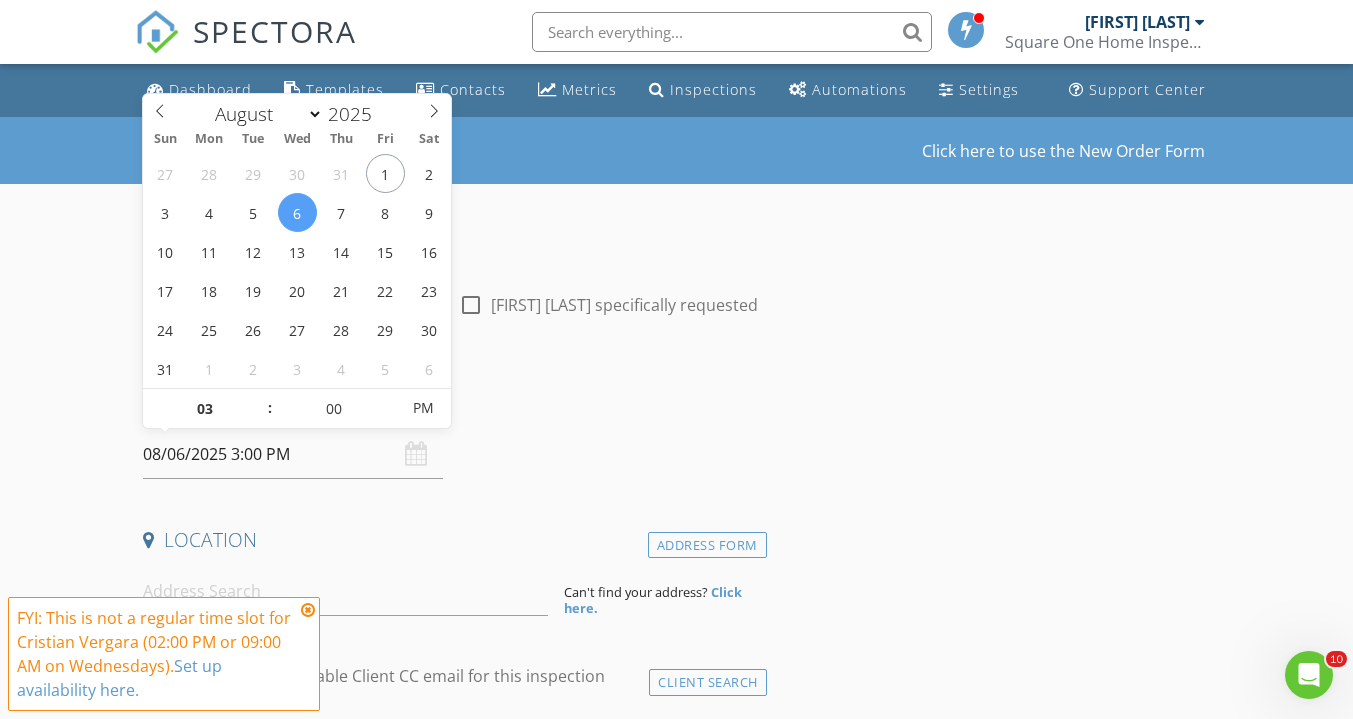 click on "New Inspection
Click here to use the New Order Form
INSPECTOR(S)
check_box_outline_blank   Jim Fletcher     check_box_outline_blank   Lee Fletcher     check_box_outline_blank   Mike Egbert     check_box   Cristian Vergara   PRIMARY   check_box_outline_blank   Kyle Jenkins     check_box_outline_blank   Greg Jones     check_box_outline_blank   Teddy Meyer     check_box_outline_blank   Scott Beckman     check_box_outline_blank   Kevin Kim     Cristian Vergara arrow_drop_down   check_box_outline_blank Cristian Vergara specifically requested
Date/Time
08/06/2025 3:00 PM
Location
Address Form       Can't find your address?   Click here.
client
check_box Enable Client CC email for this inspection   Client Search     check_box_outline_blank Client is a Company/Organization     First Name   Last Name   Email   CC Email   Phone           Notes" at bounding box center (676, 1745) 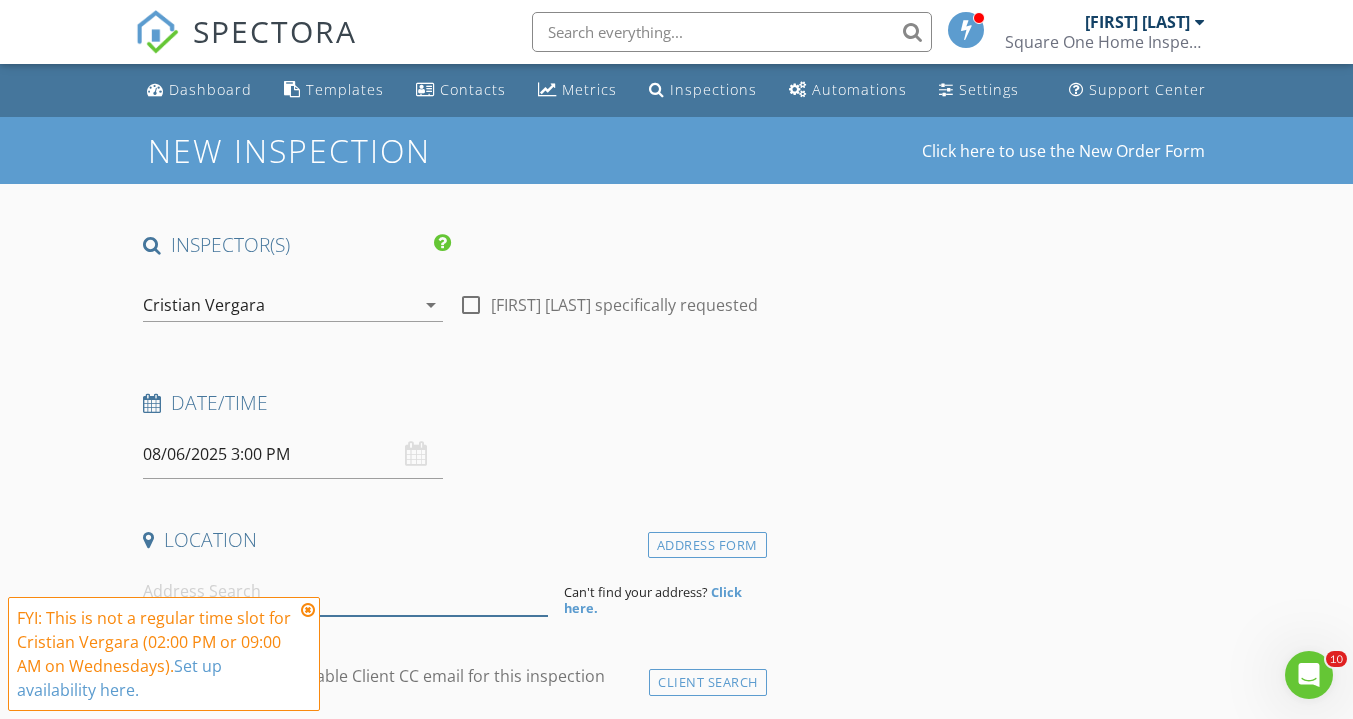 click at bounding box center (345, 591) 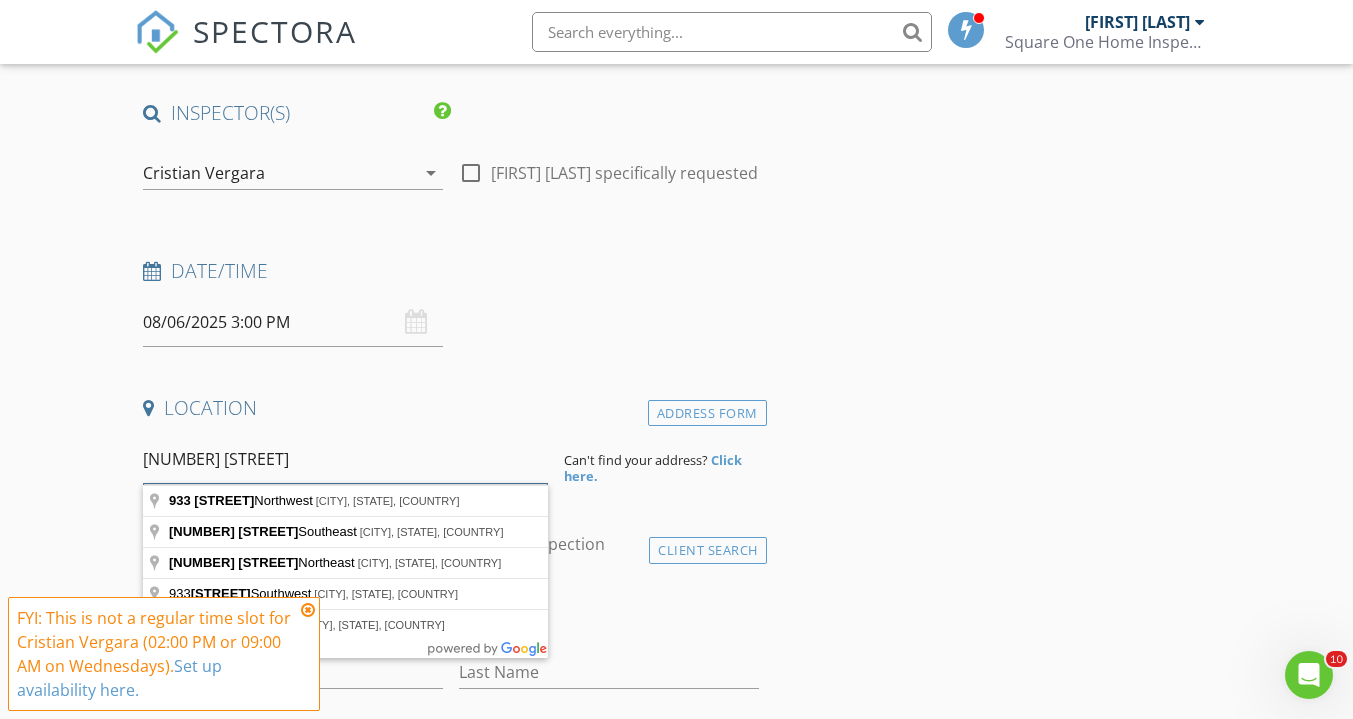 scroll, scrollTop: 144, scrollLeft: 0, axis: vertical 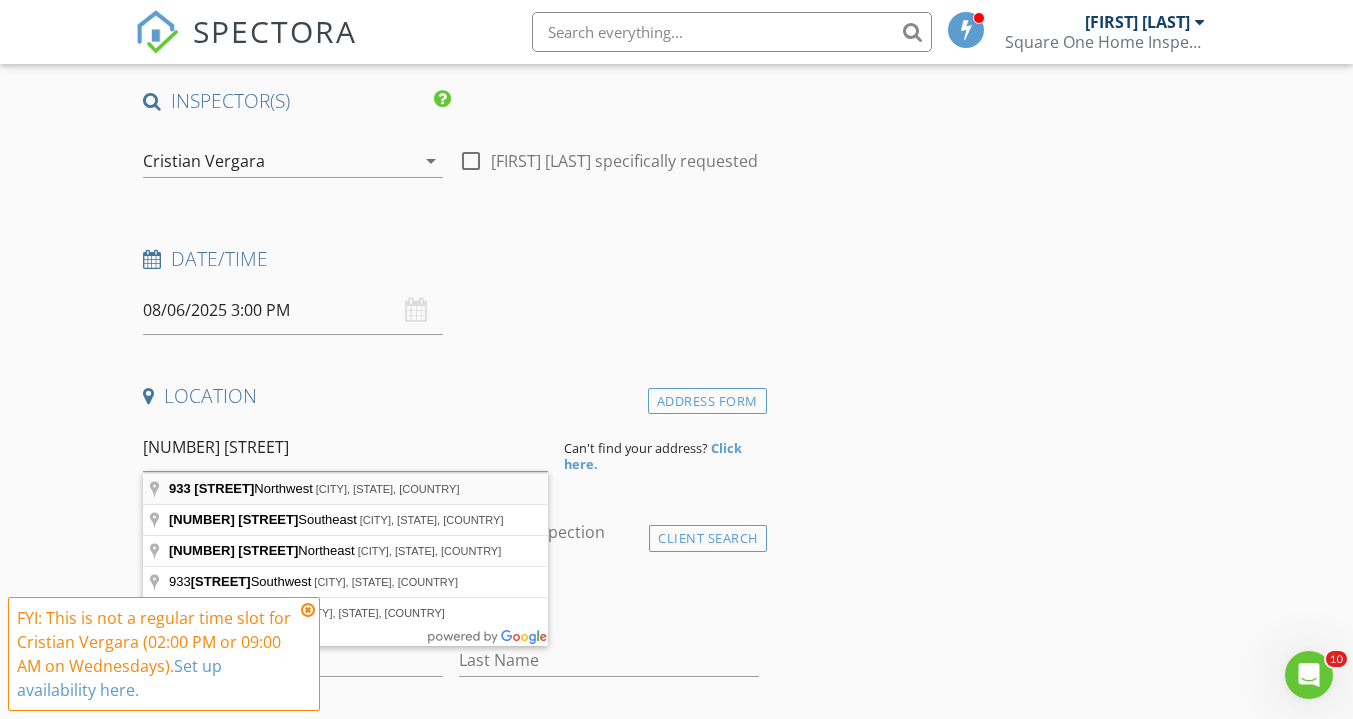 type on "933 M Street Northwest, Washington, DC, USA" 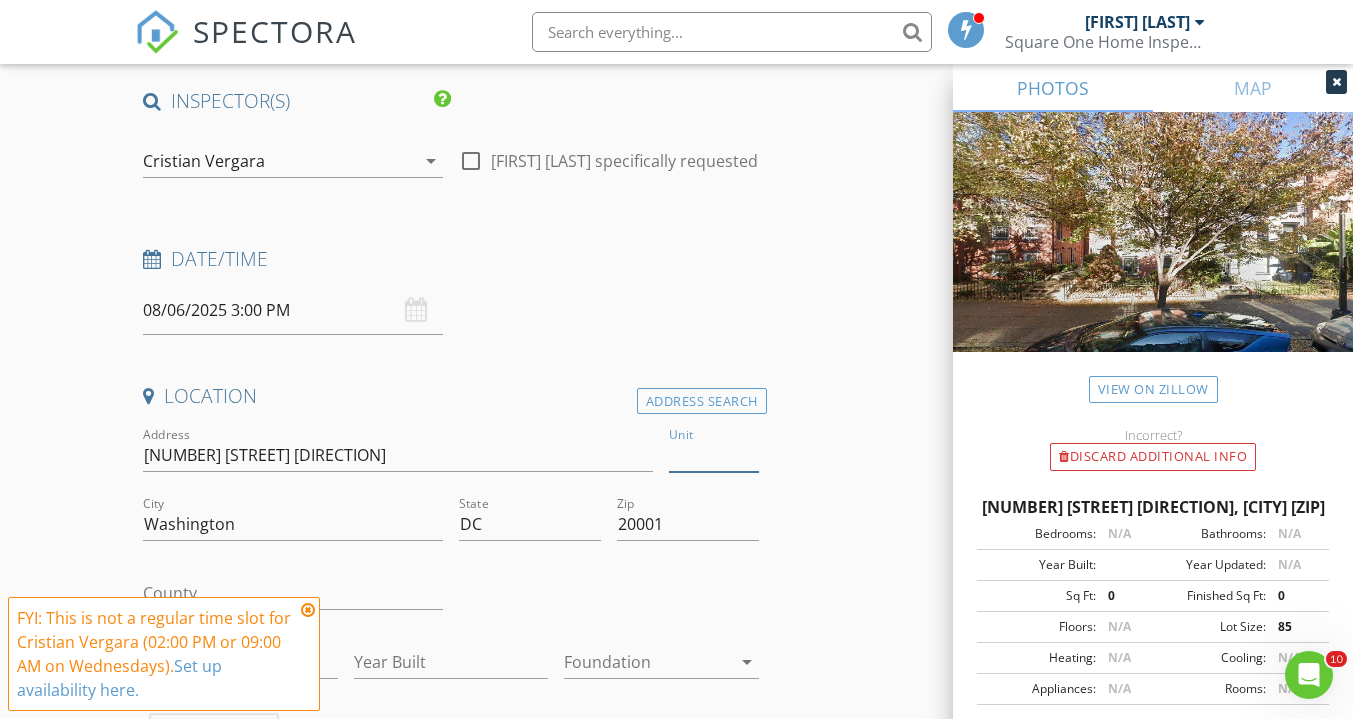click on "Unit" at bounding box center [713, 455] 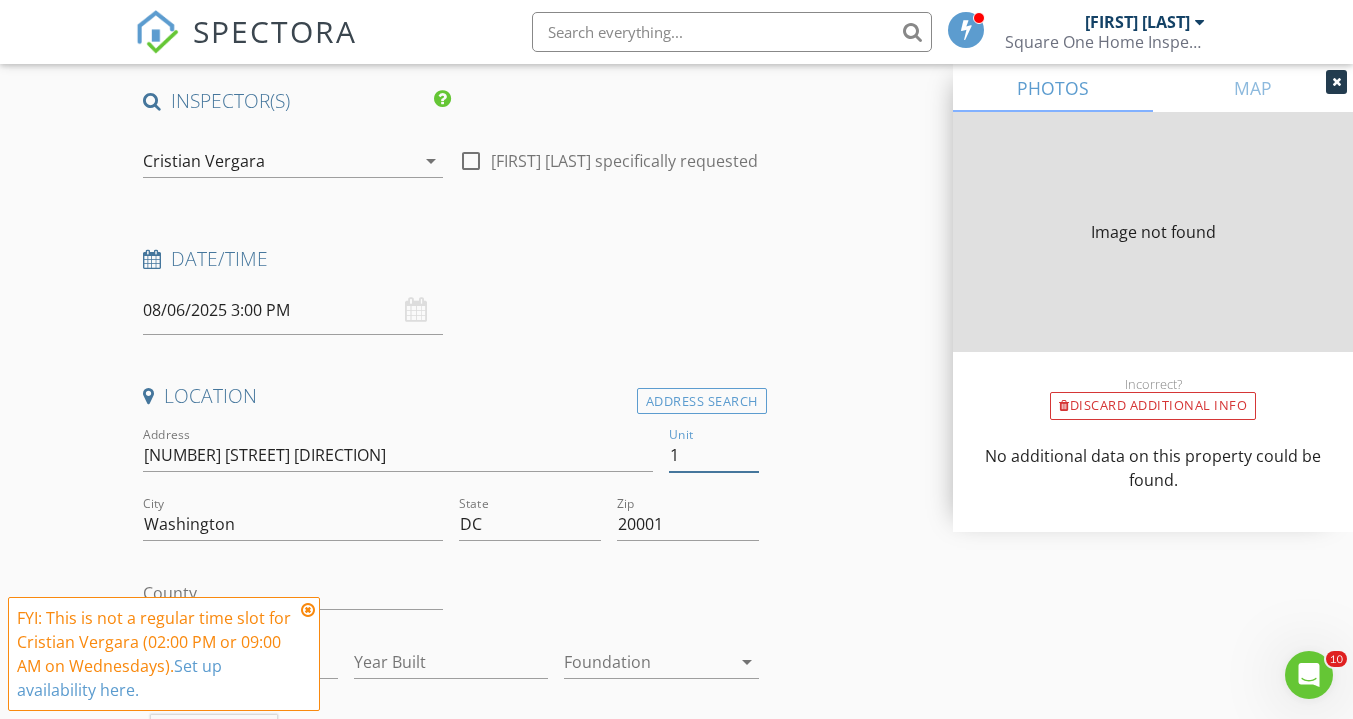 type on "905" 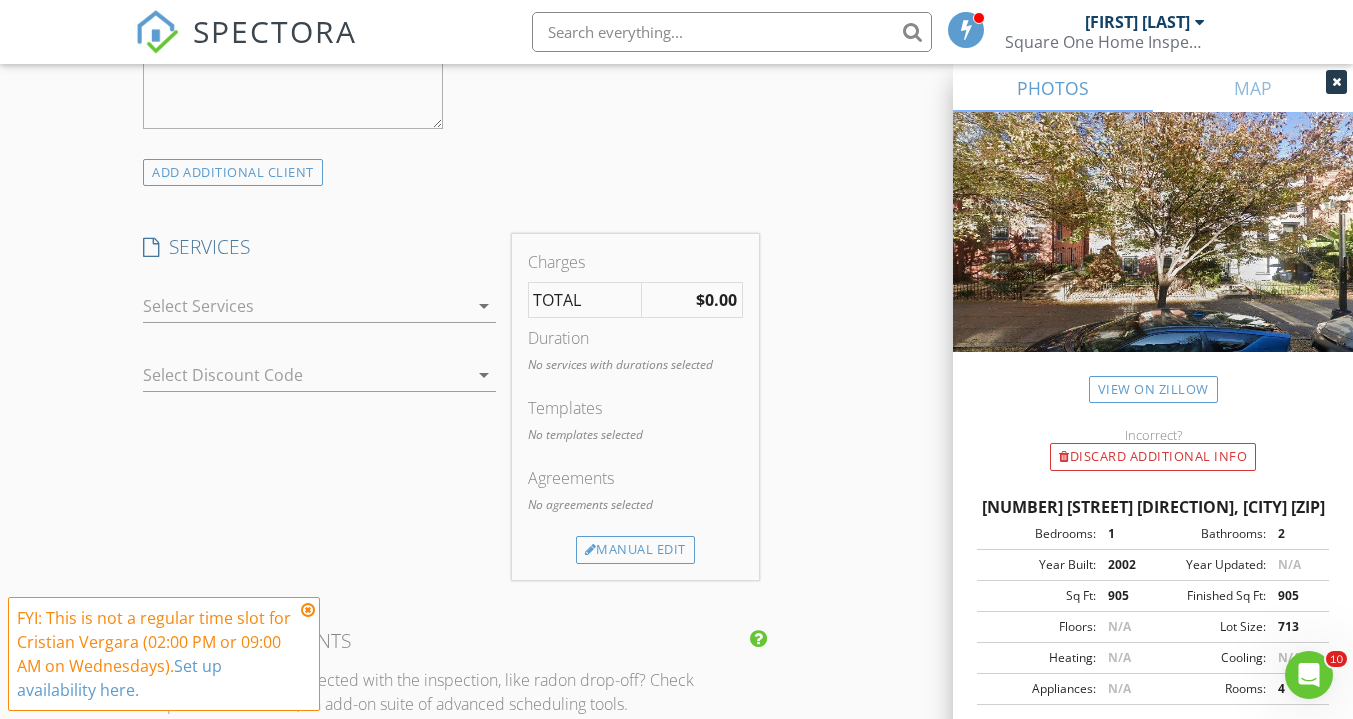 scroll, scrollTop: 1481, scrollLeft: 0, axis: vertical 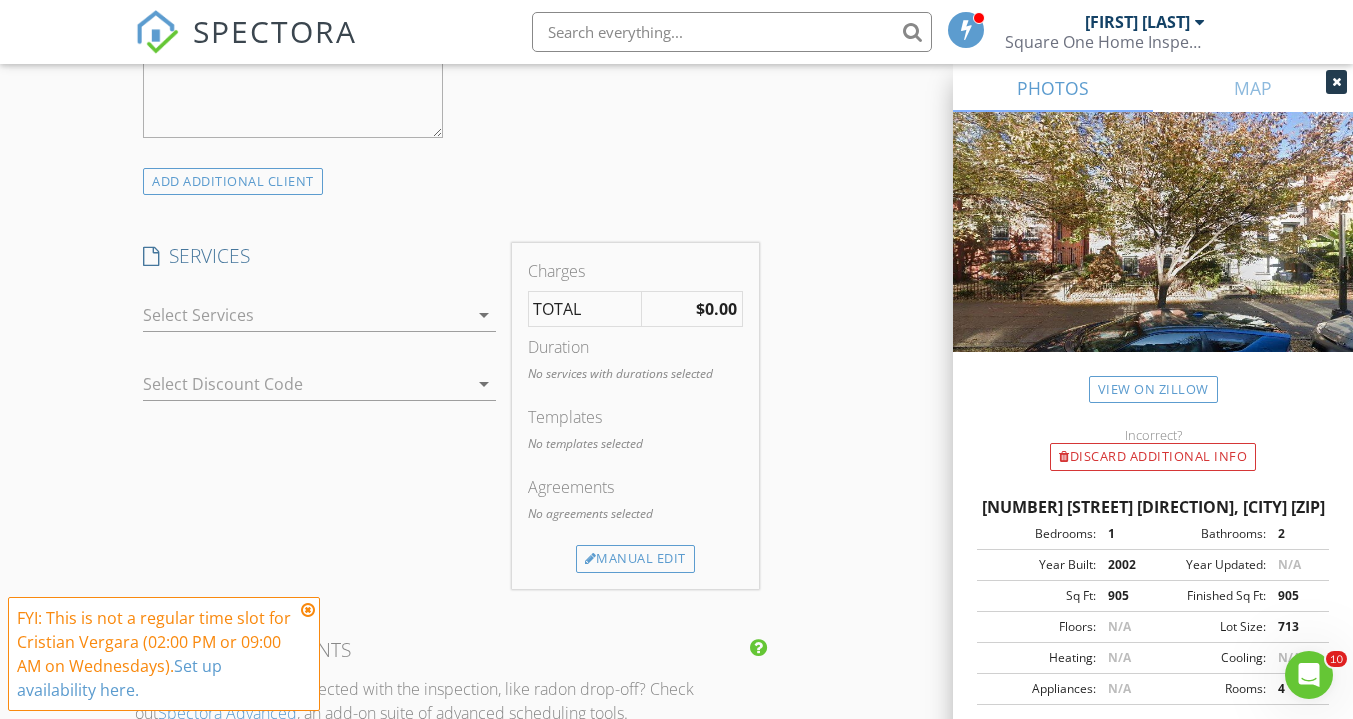type on "1" 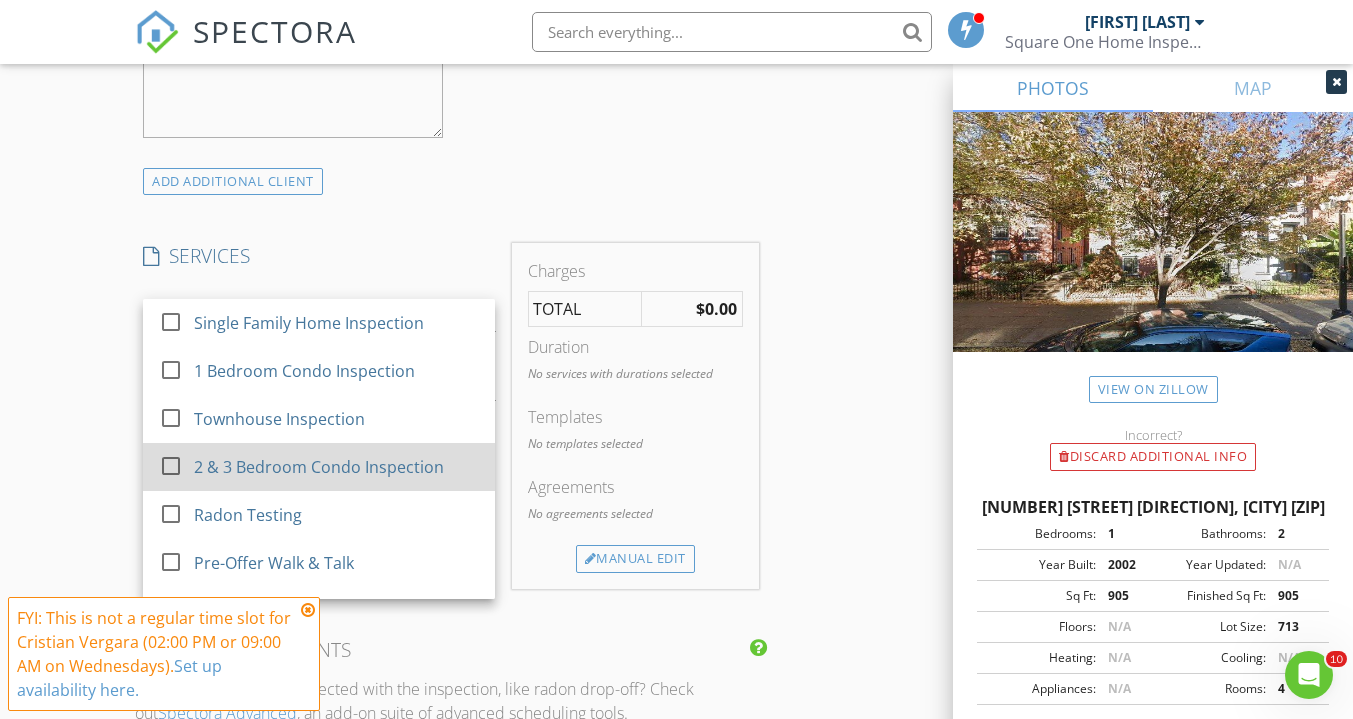 click on "2 & 3 Bedroom Condo Inspection" at bounding box center [319, 467] 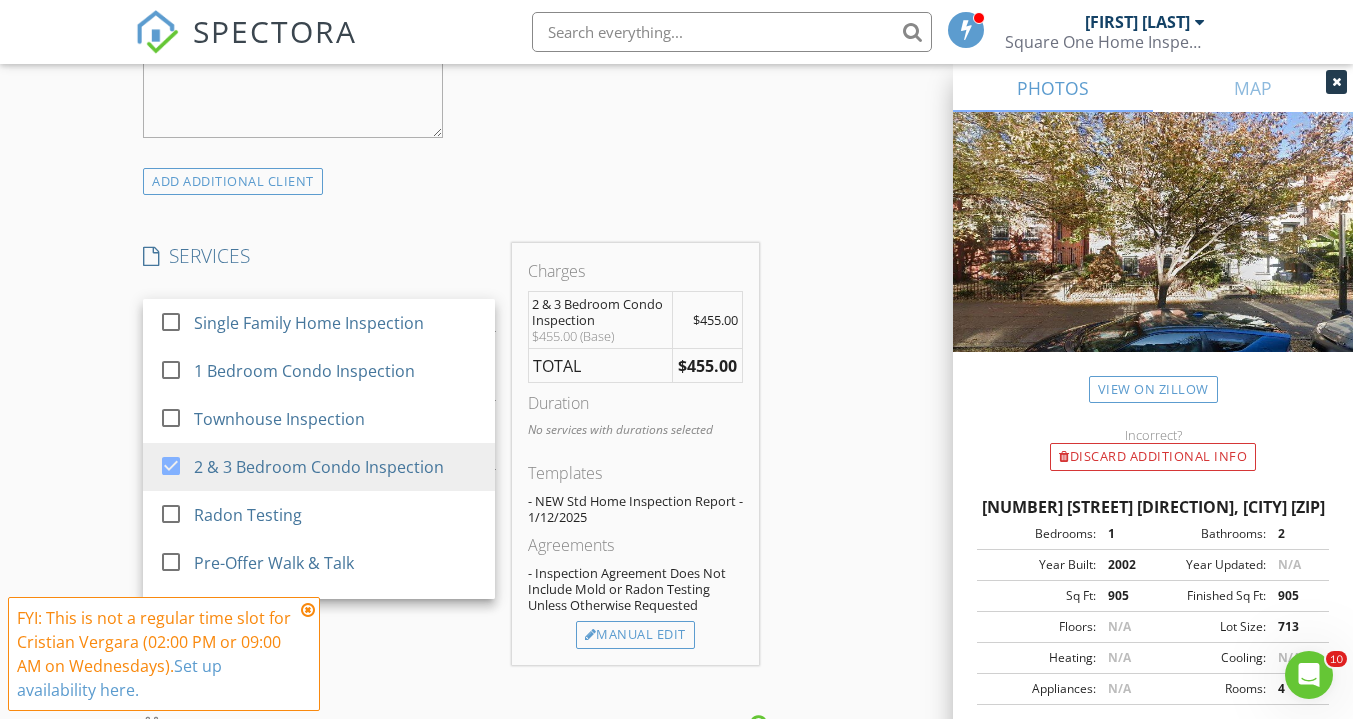 click on "INSPECTOR(S)
check_box_outline_blank   Jim Fletcher     check_box_outline_blank   Lee Fletcher     check_box_outline_blank   Mike Egbert     check_box   Cristian Vergara   PRIMARY   check_box_outline_blank   Kyle Jenkins     check_box_outline_blank   Greg Jones     check_box_outline_blank   Teddy Meyer     check_box_outline_blank   Scott Beckman     check_box_outline_blank   Kevin Kim     Cristian Vergara arrow_drop_down   check_box_outline_blank Cristian Vergara specifically requested
Date/Time
08/06/2025 3:00 PM
Location
Address Search       Address 933 M St NW   Unit 1   City Washington   State DC   Zip 20001   County     Square Feet 905   Year Built 2002   Foundation arrow_drop_down     Cristian Vergara     13.2 miles     (26 minutes)
client
check_box Enable Client CC email for this inspection   Client Search     check_box_outline_blank     First Name" at bounding box center [676, 549] 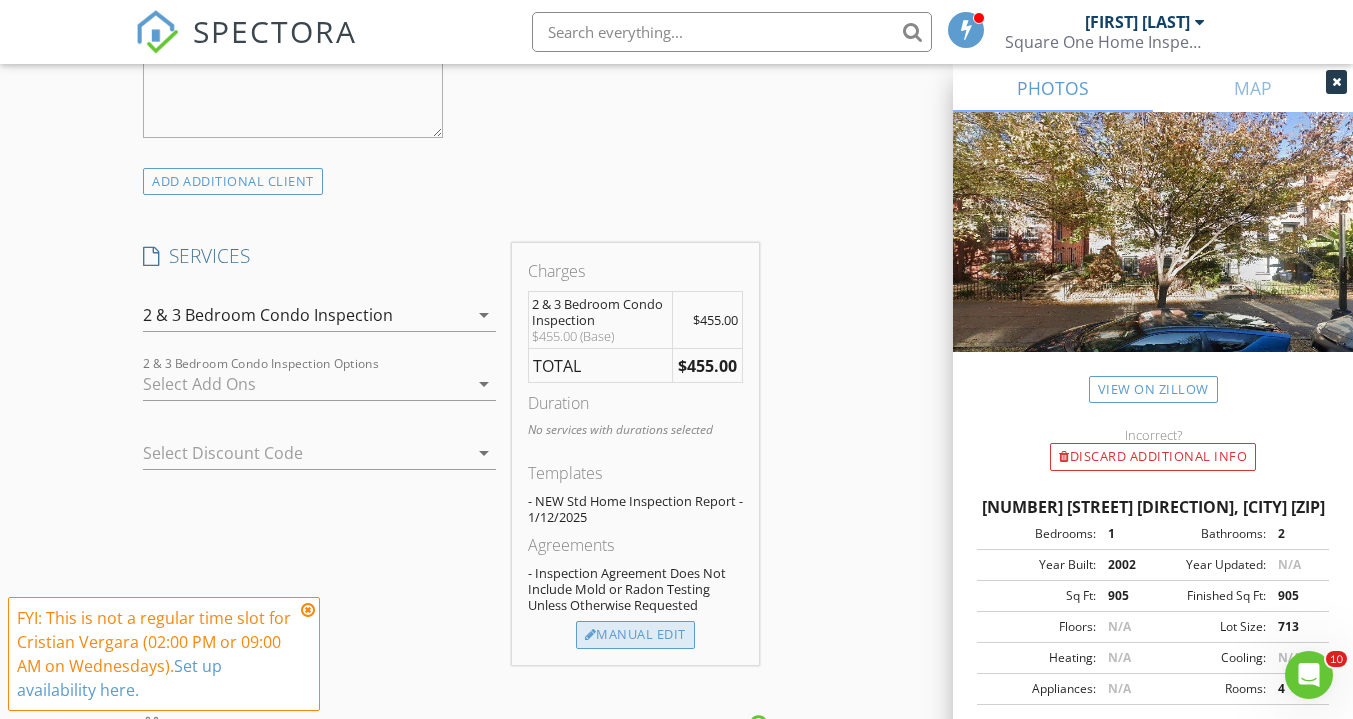 click on "Manual Edit" at bounding box center (635, 635) 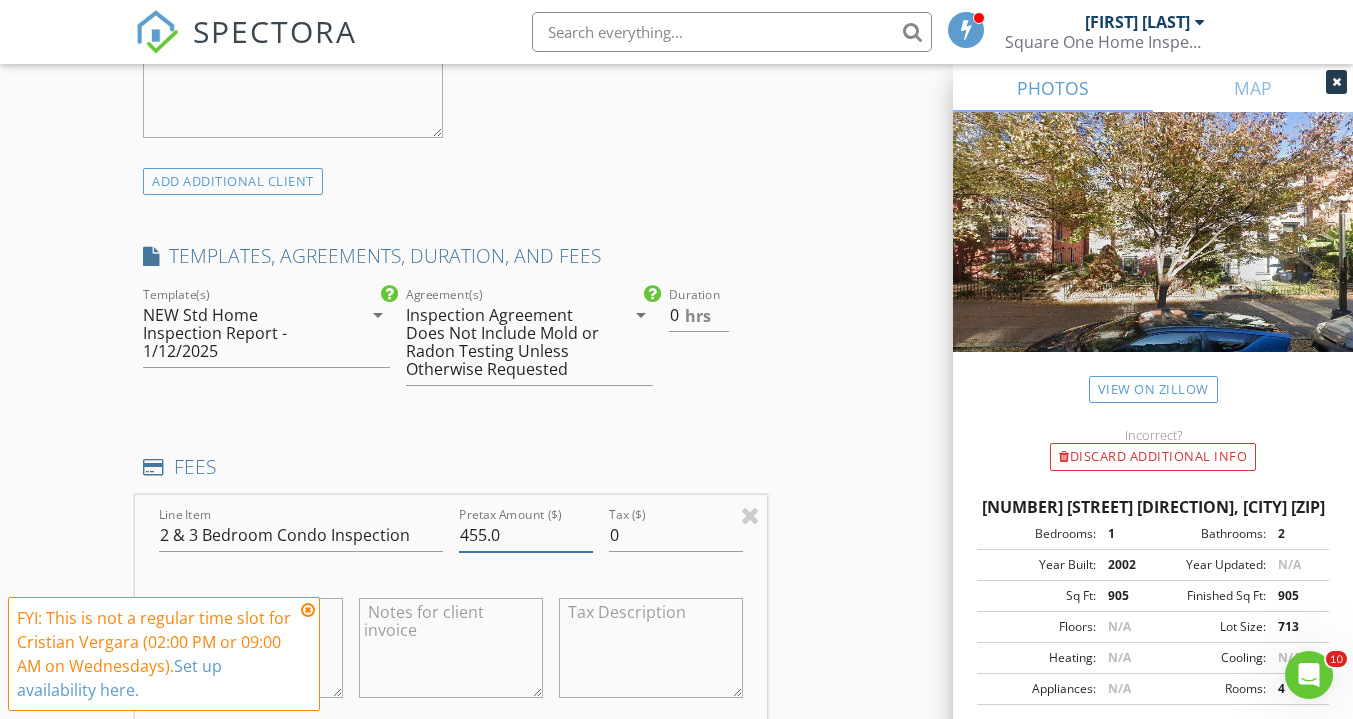 click on "455.0" at bounding box center [526, 535] 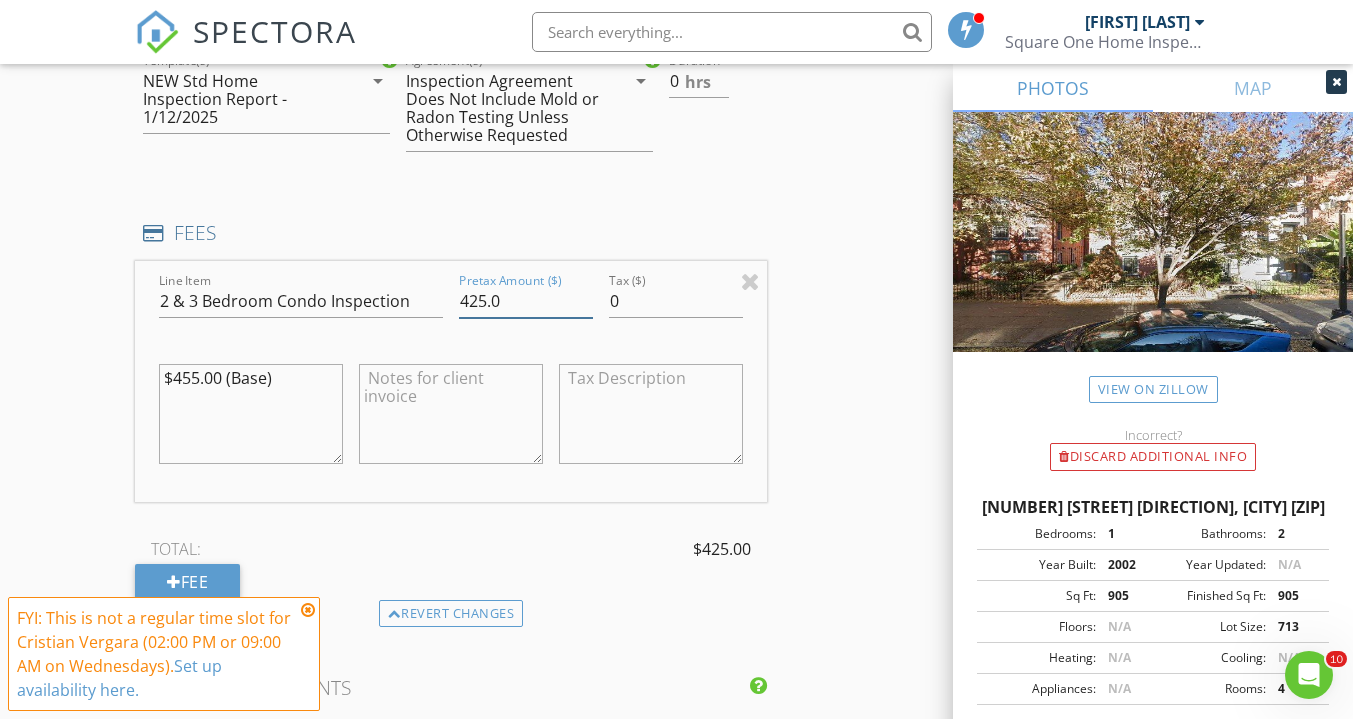 scroll, scrollTop: 1770, scrollLeft: 0, axis: vertical 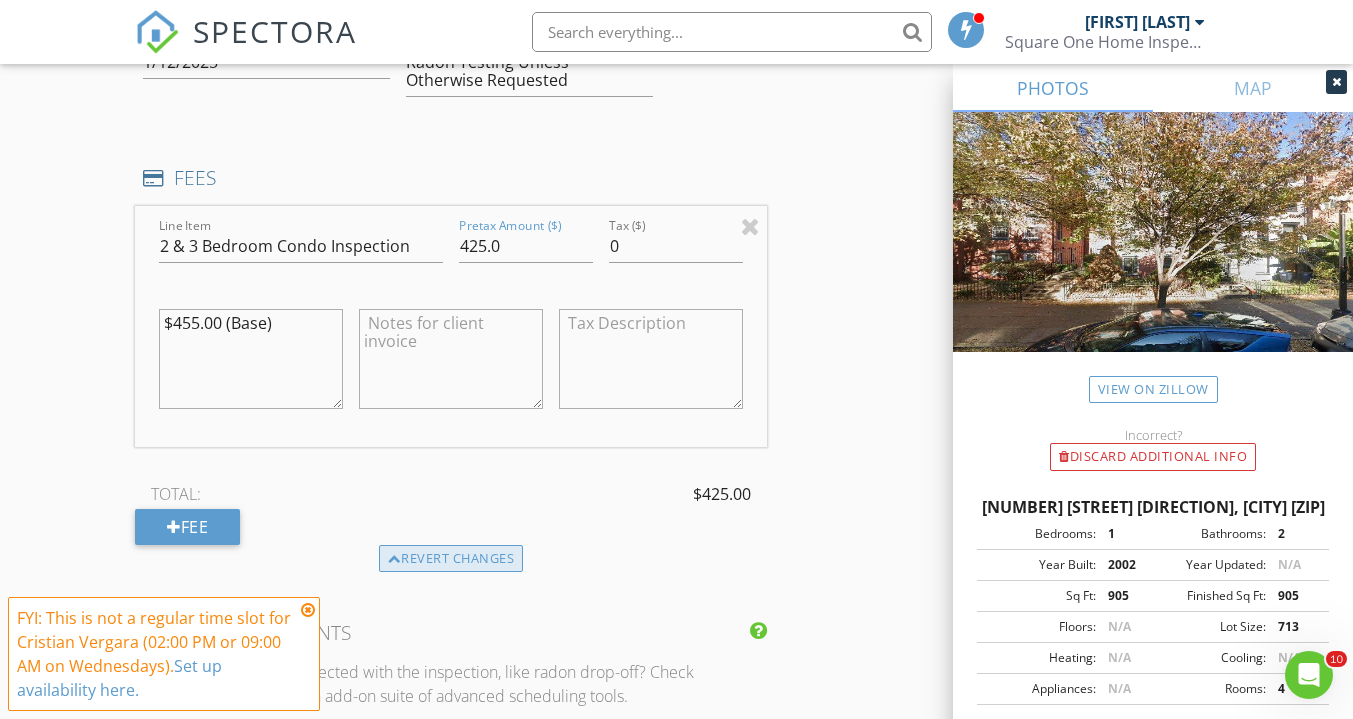 click on "Revert changes" at bounding box center (451, 559) 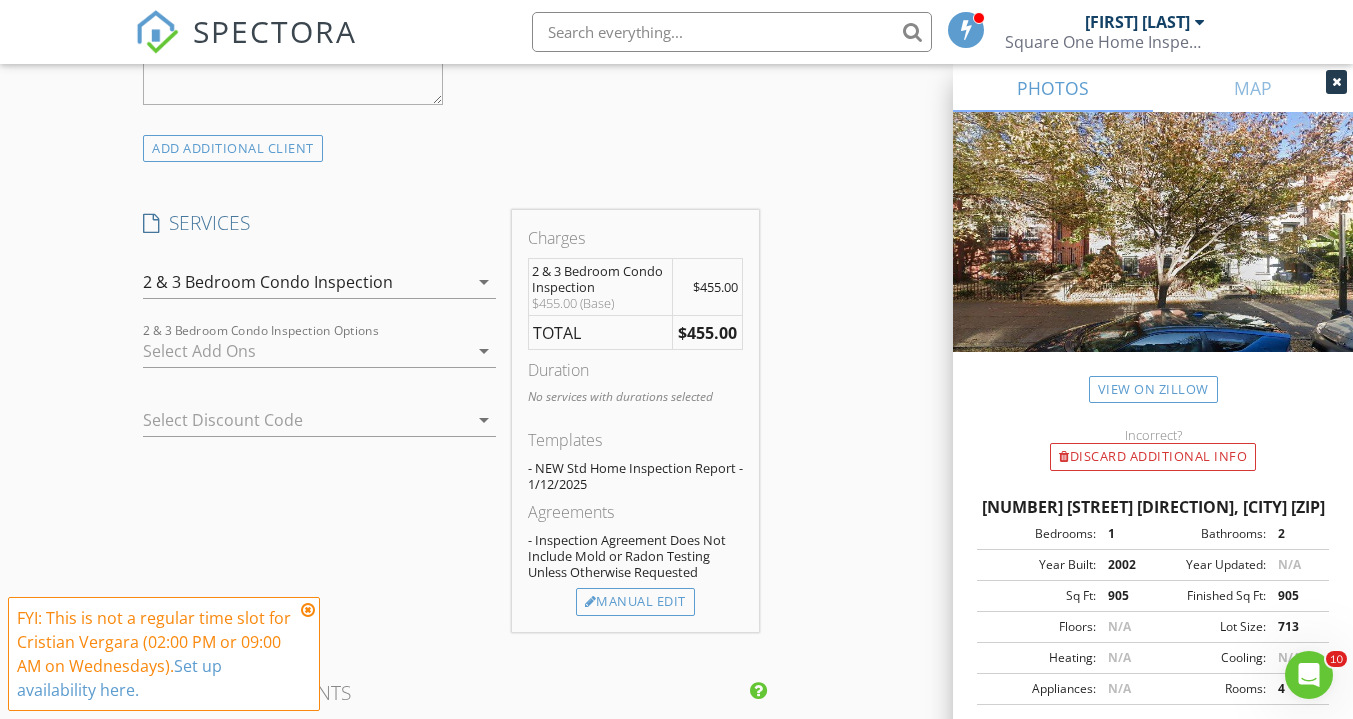 scroll, scrollTop: 1513, scrollLeft: 0, axis: vertical 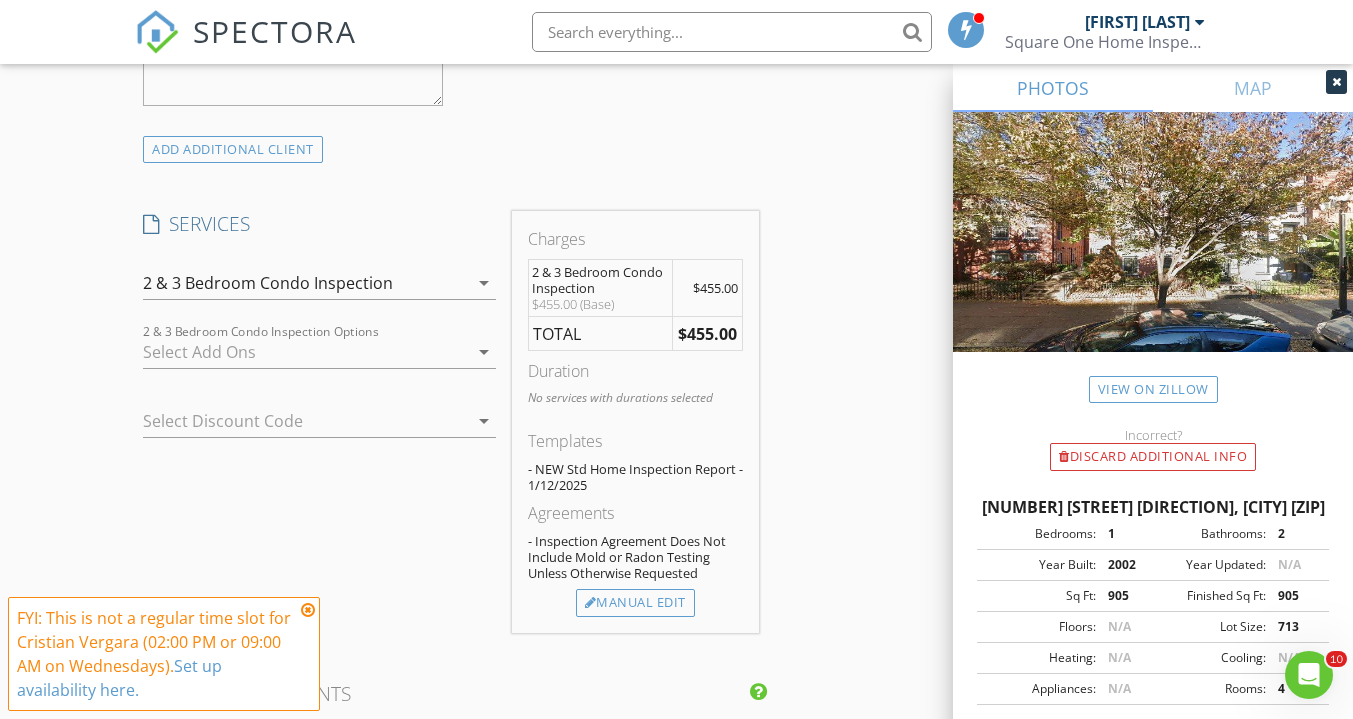 click on "arrow_drop_down" at bounding box center [484, 352] 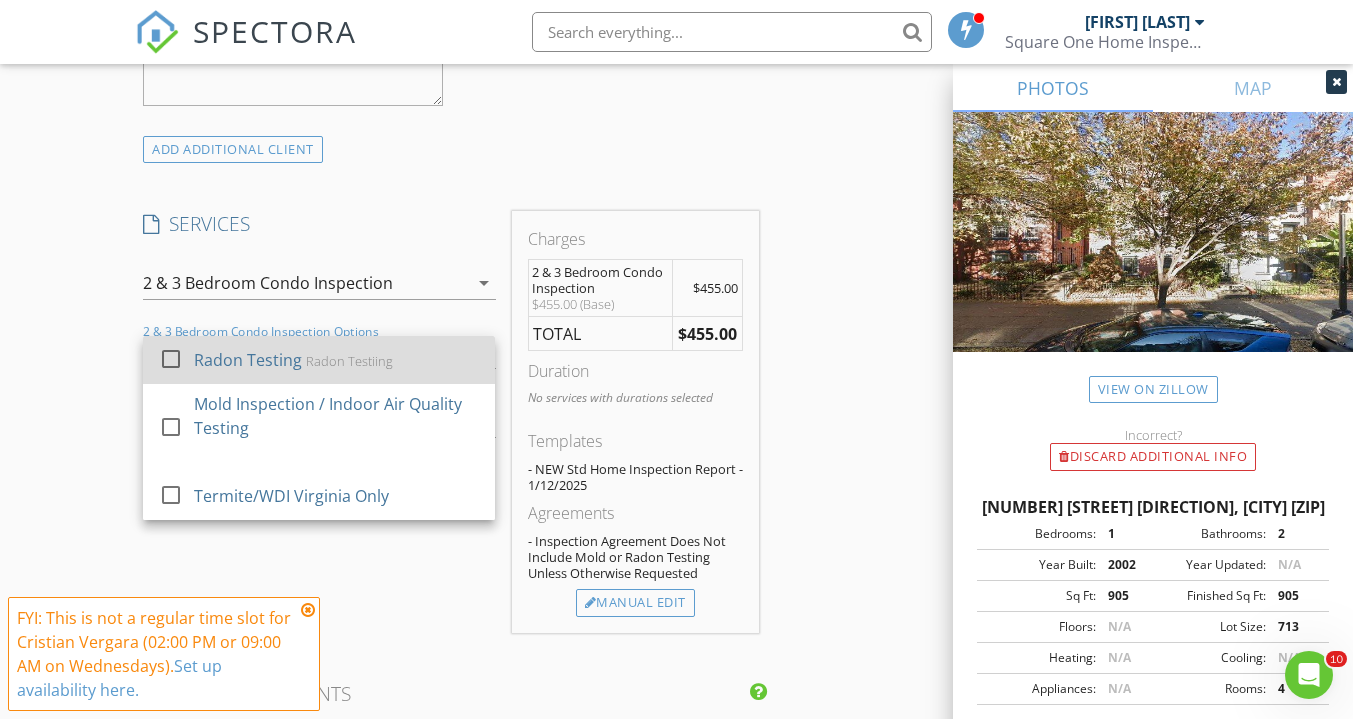 click on "Radon Testing    Radon Testiing" at bounding box center [336, 360] 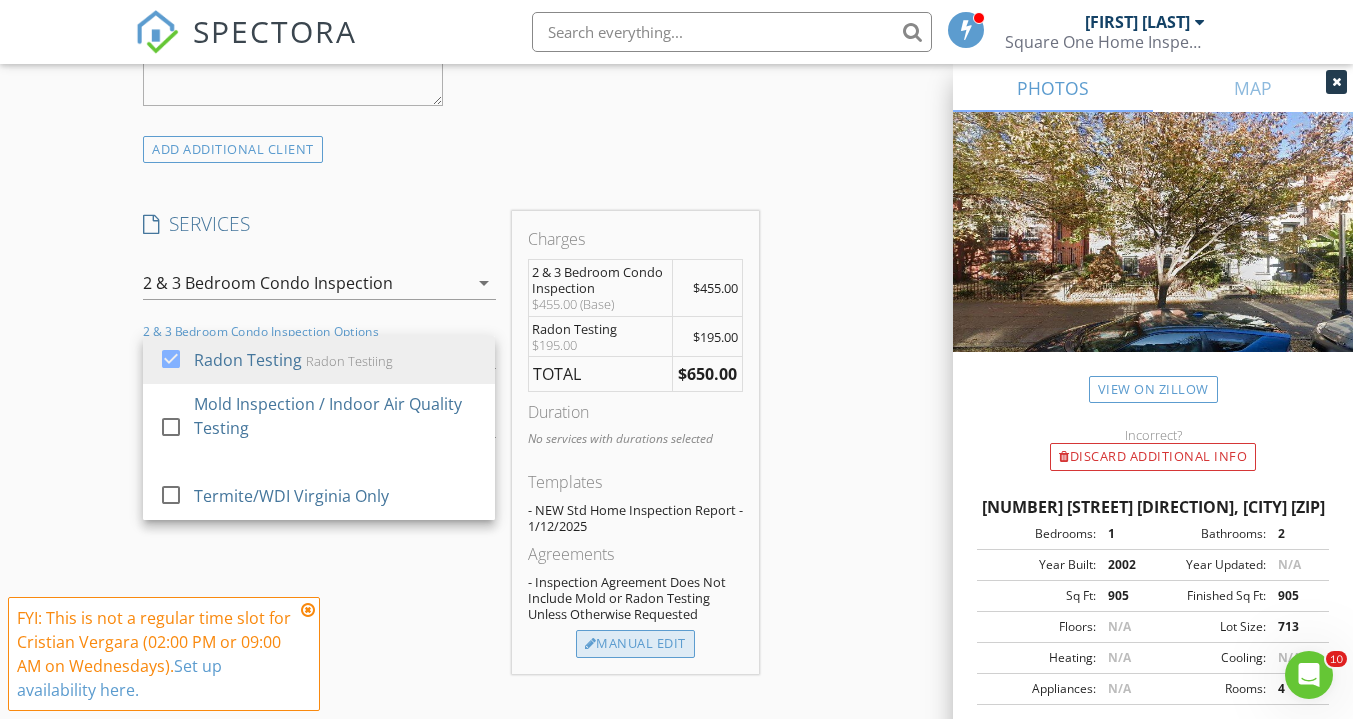 click on "Manual Edit" at bounding box center (635, 644) 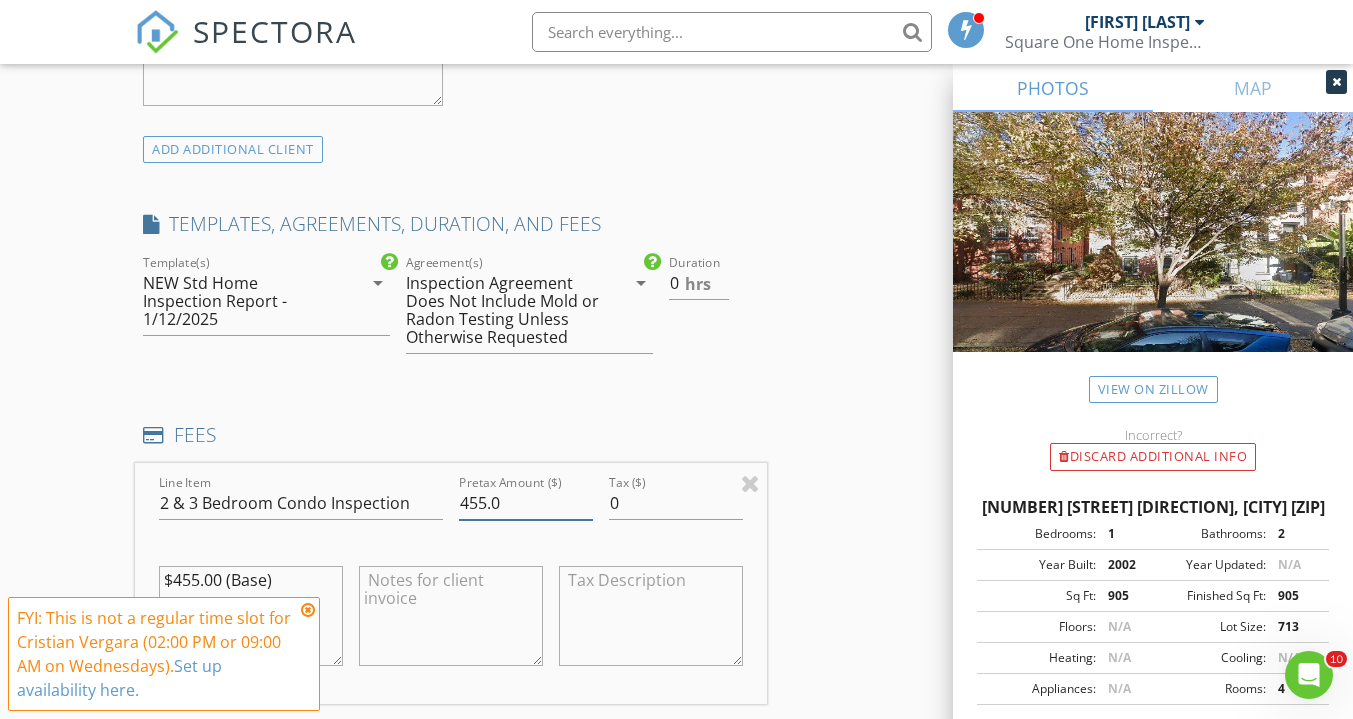 click on "455.0" at bounding box center [526, 503] 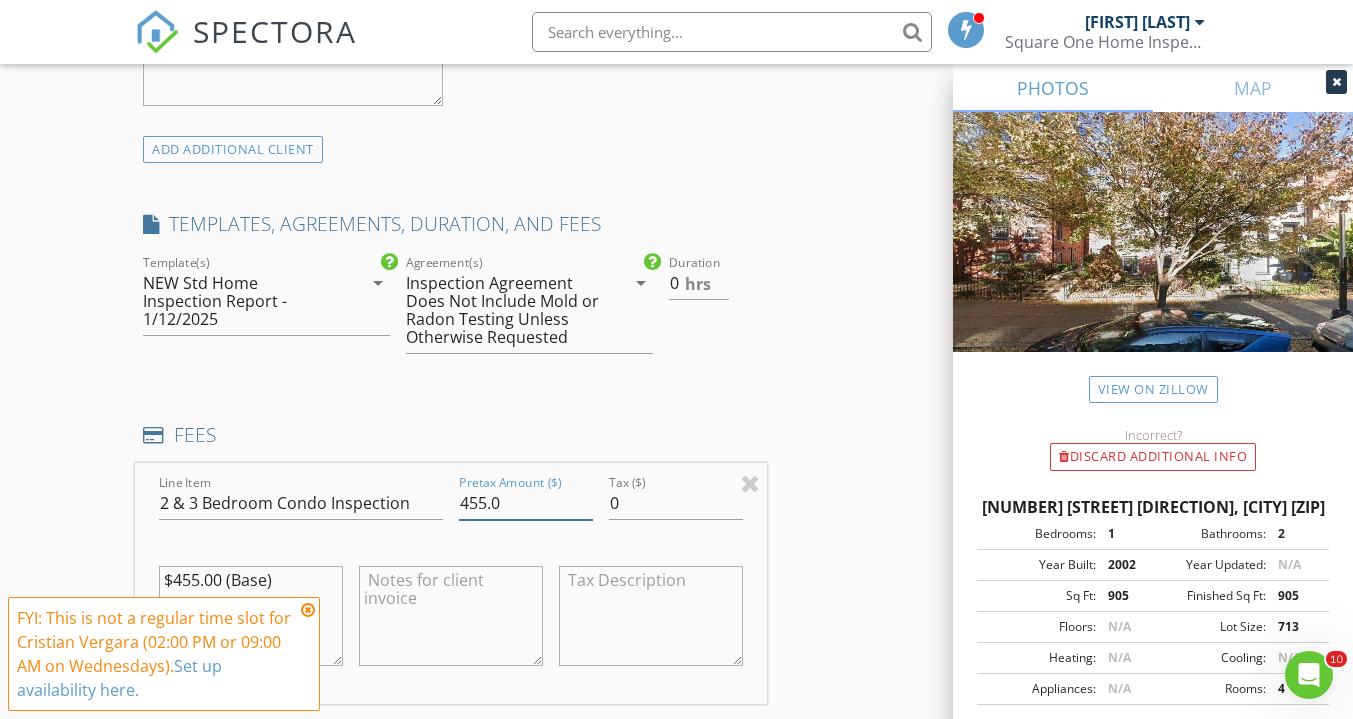 click on "455.0" at bounding box center [526, 503] 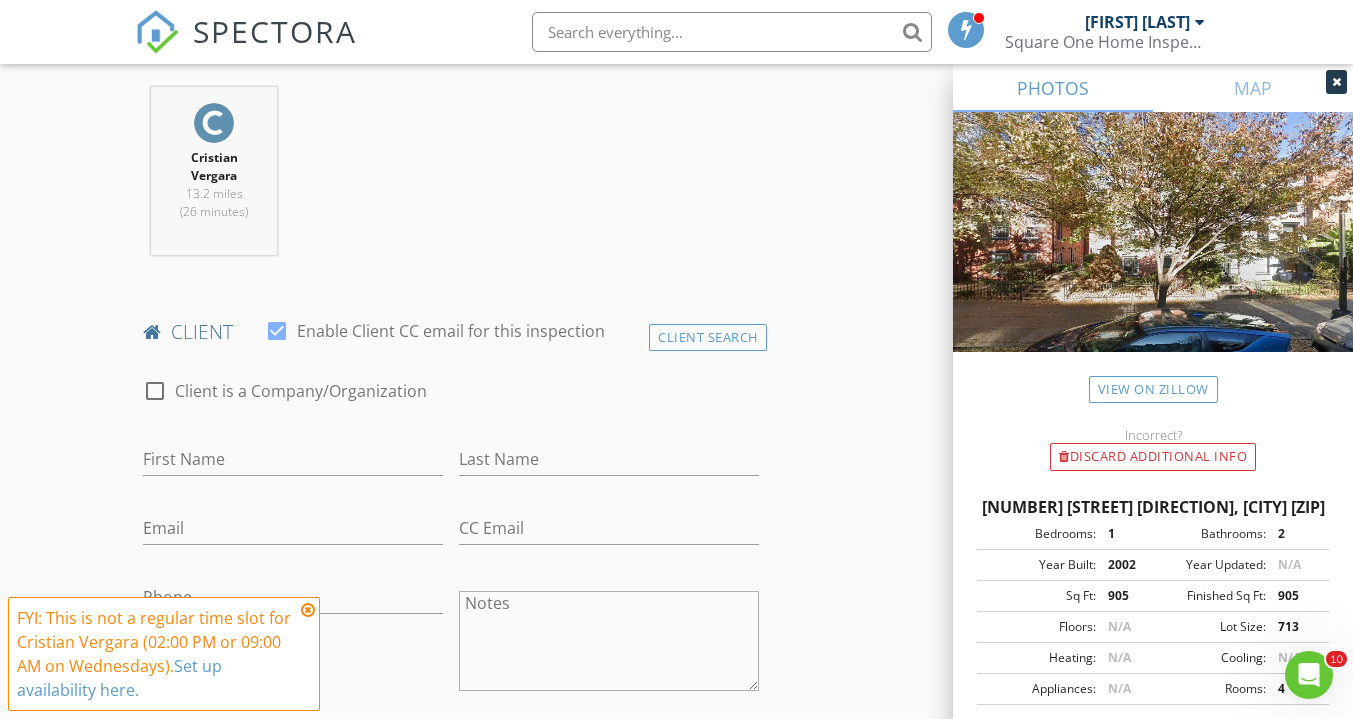 scroll, scrollTop: 773, scrollLeft: 0, axis: vertical 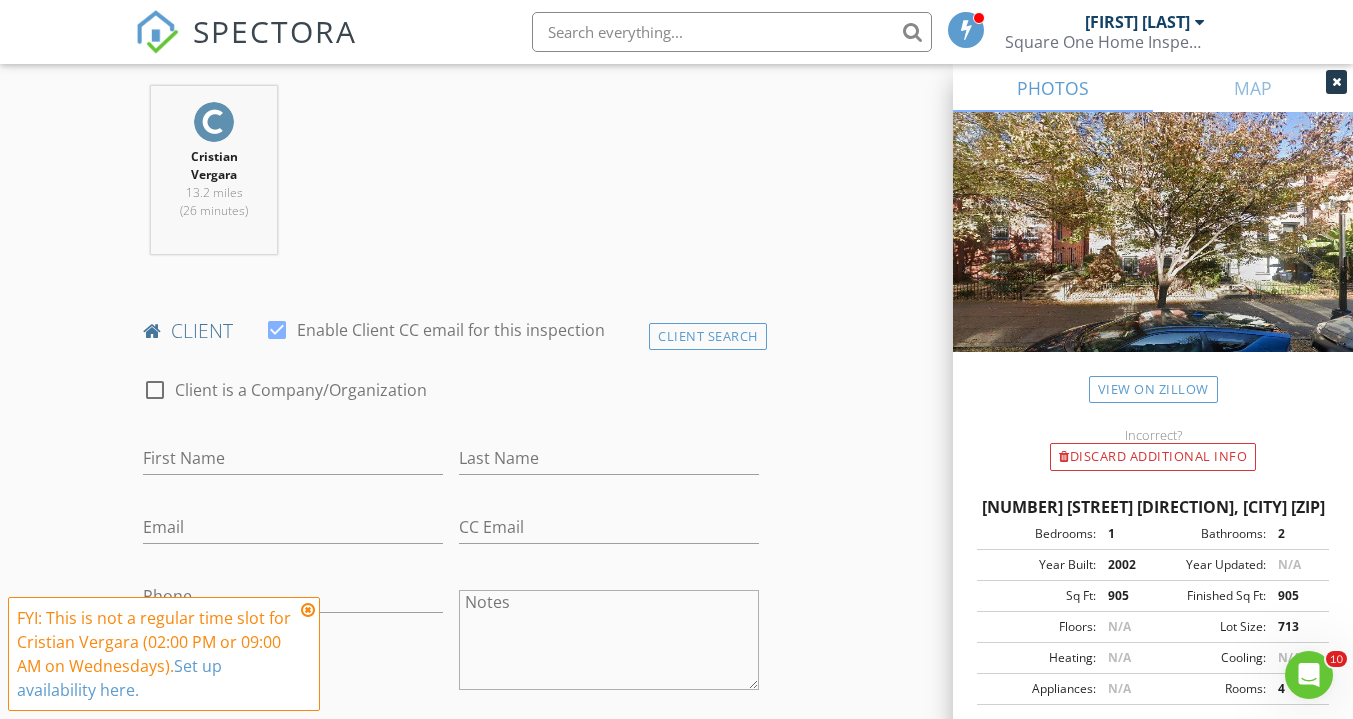 type on "425.0" 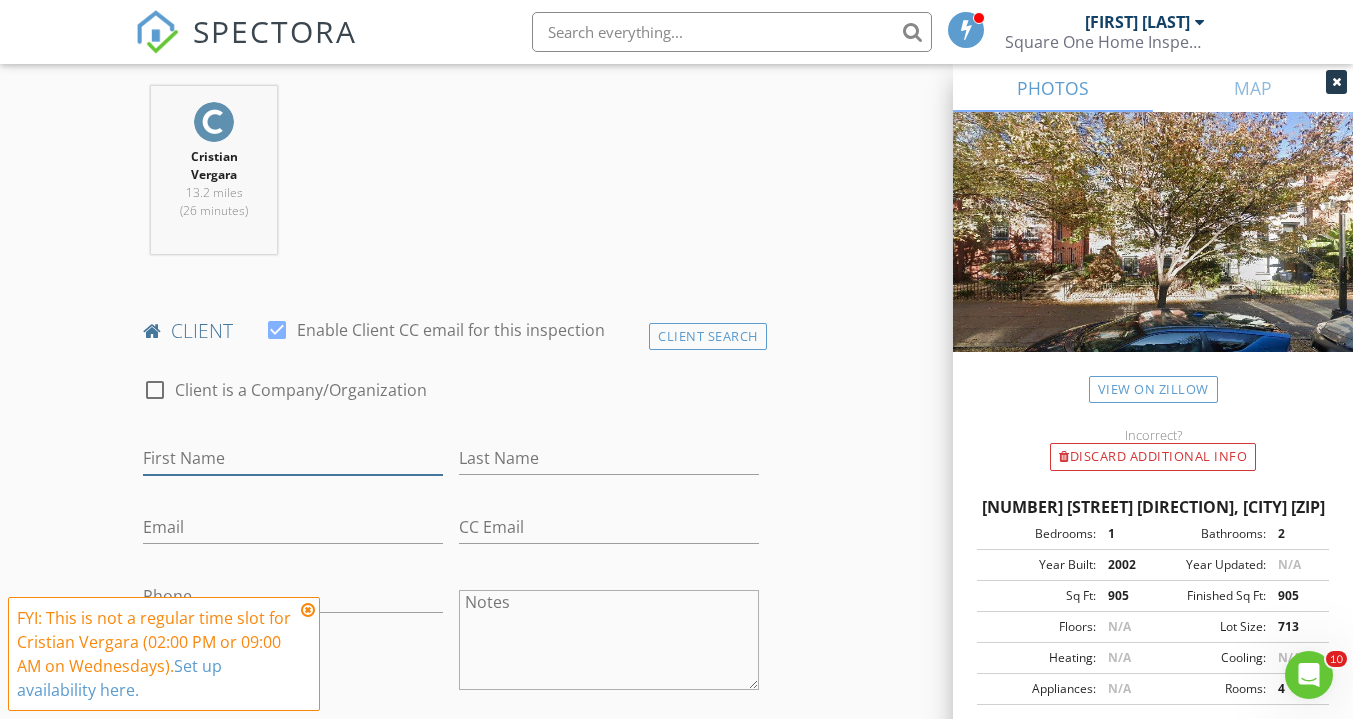 click on "First Name" at bounding box center [293, 458] 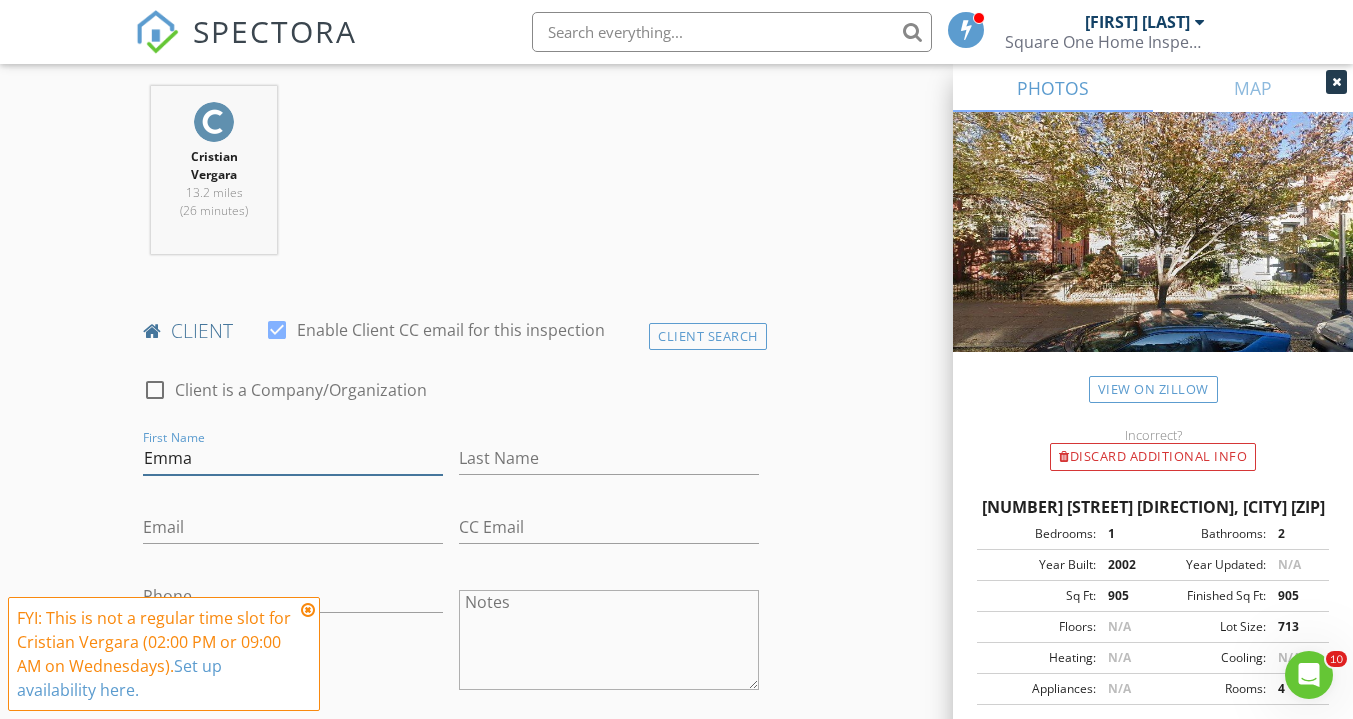 type on "[FIRST]" 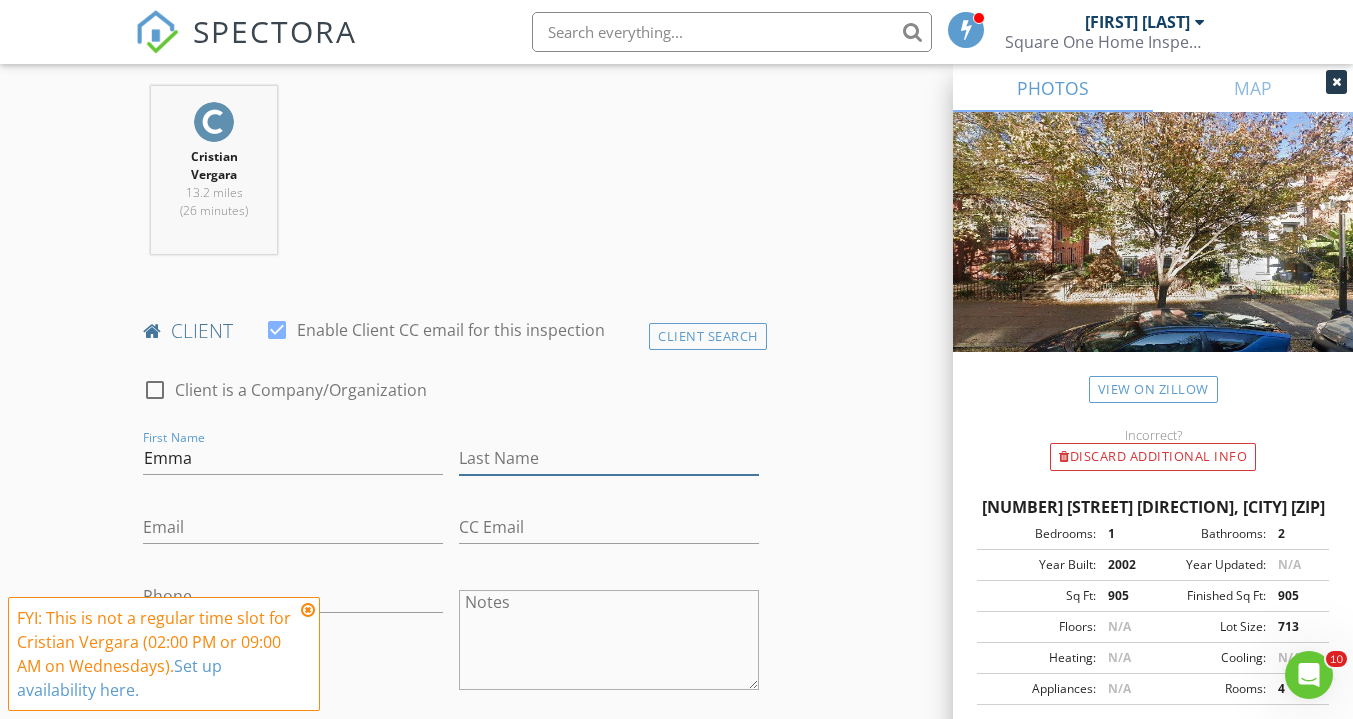 click on "Last Name" at bounding box center (609, 458) 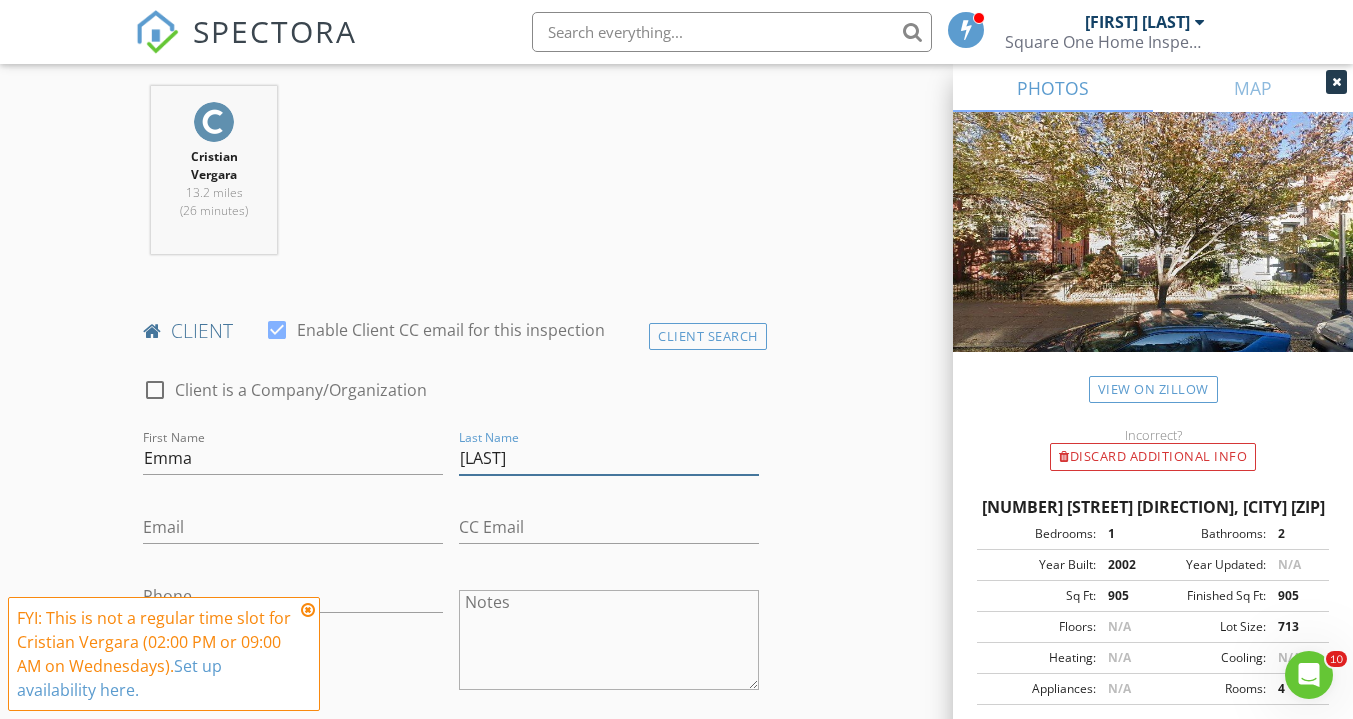 click on "[LAST]" at bounding box center (609, 458) 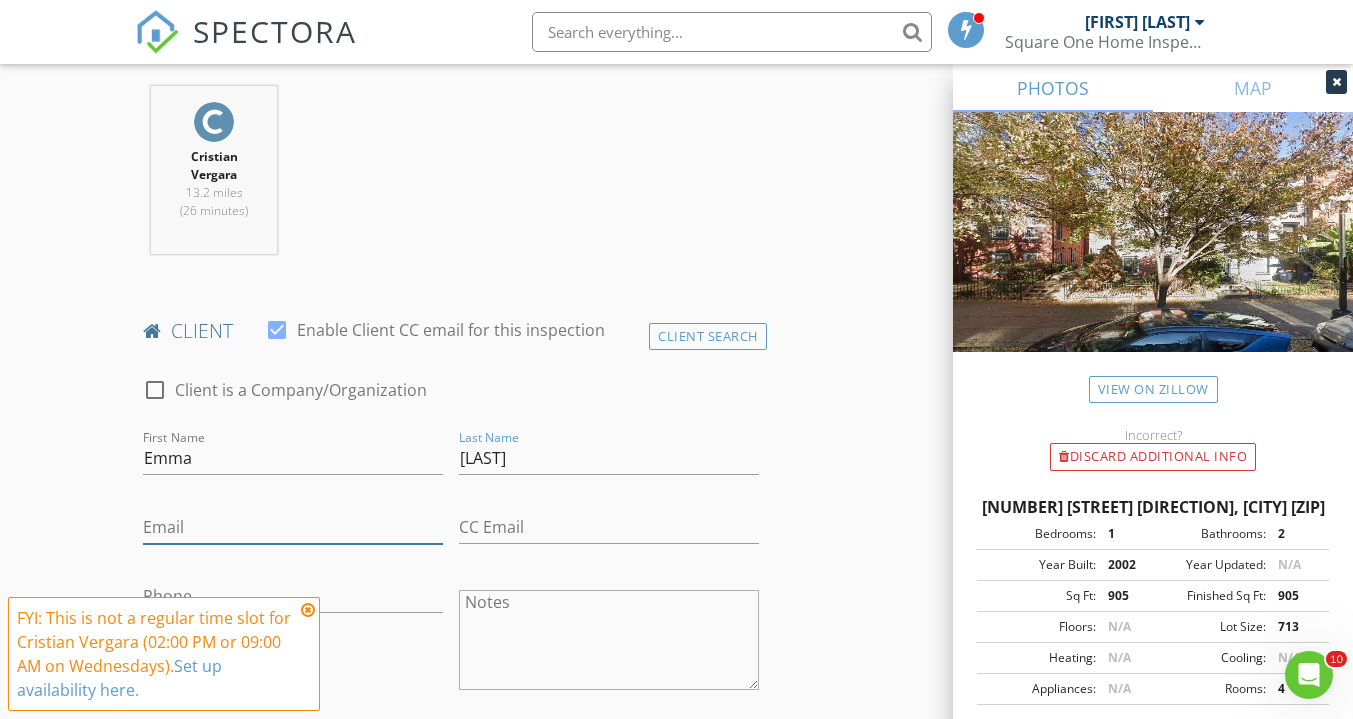 click on "Email" at bounding box center [293, 527] 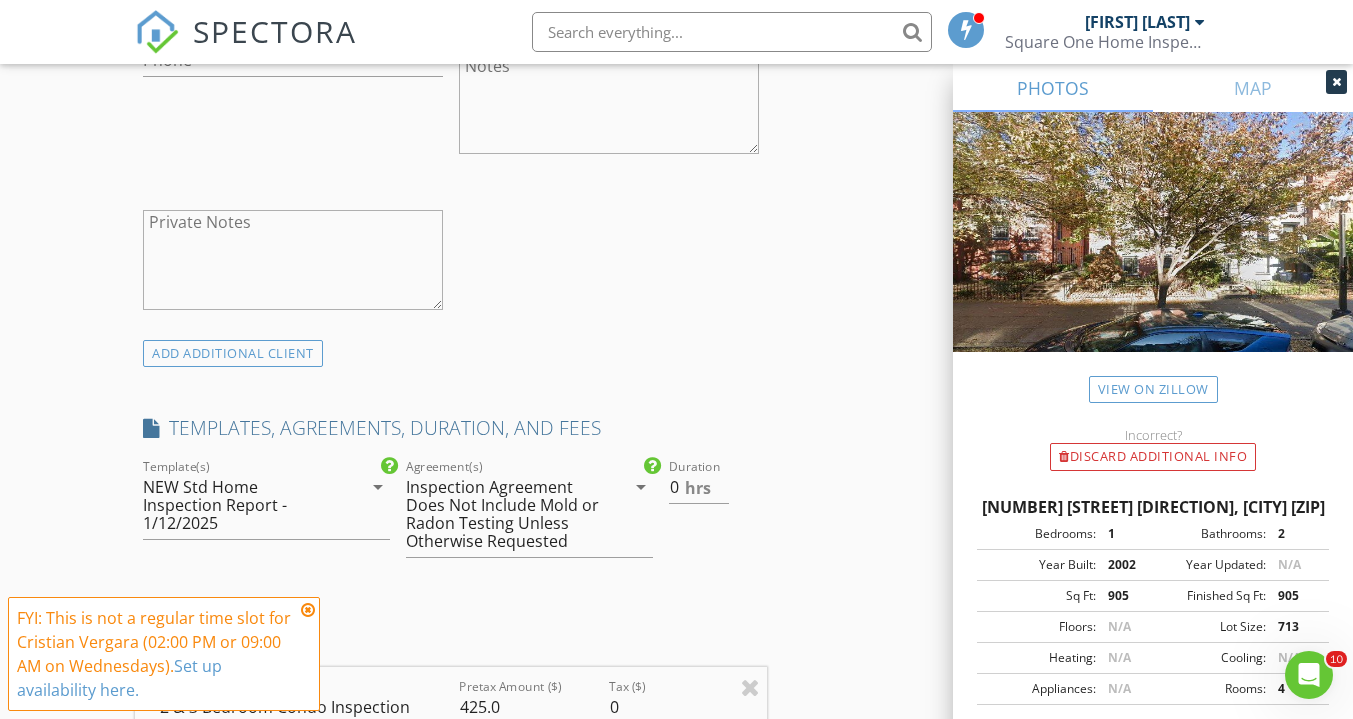 scroll, scrollTop: 1321, scrollLeft: 0, axis: vertical 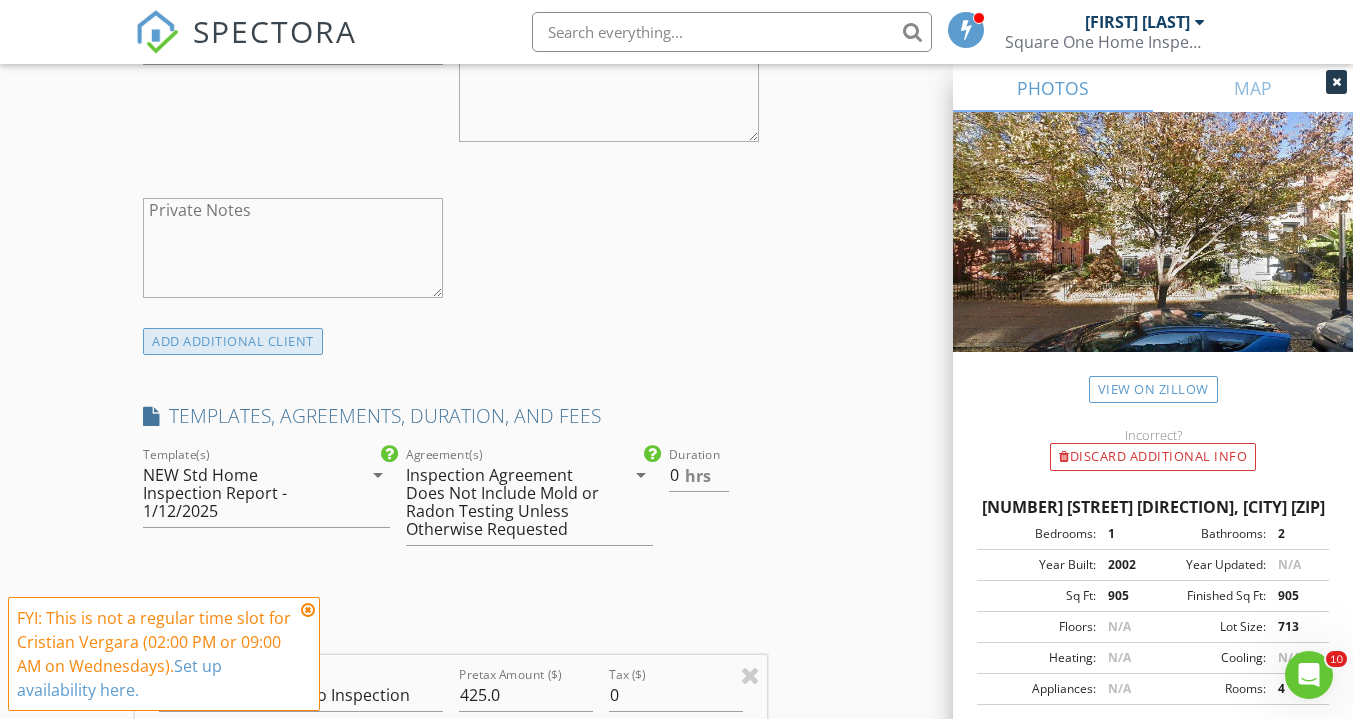 type on "[EMAIL]" 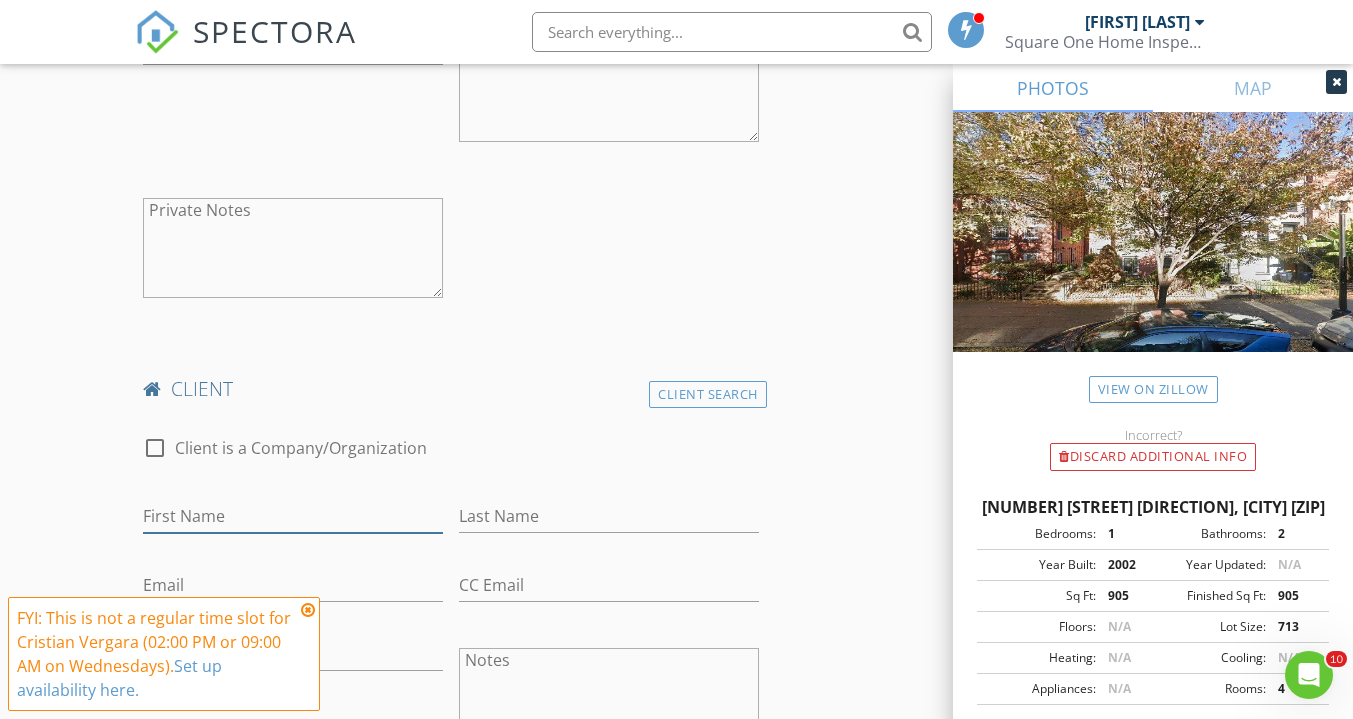 click on "First Name" at bounding box center (293, 516) 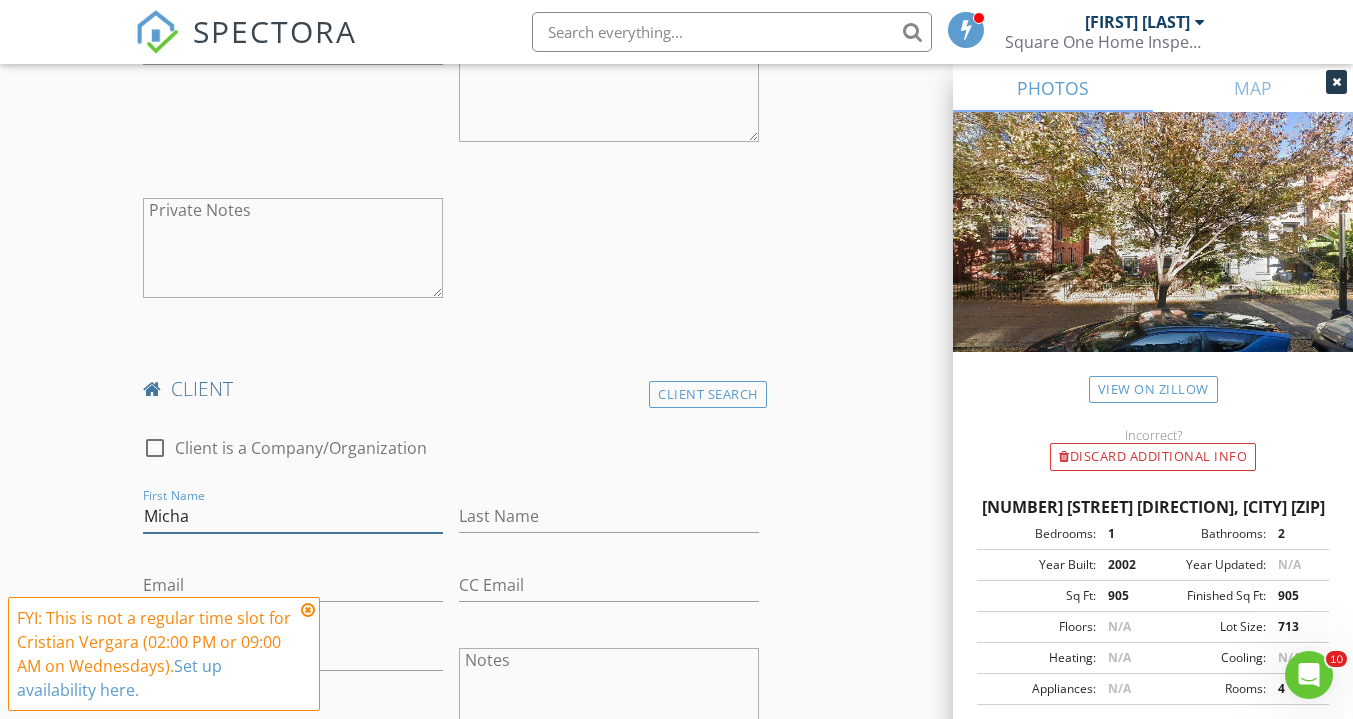 type on "Micha" 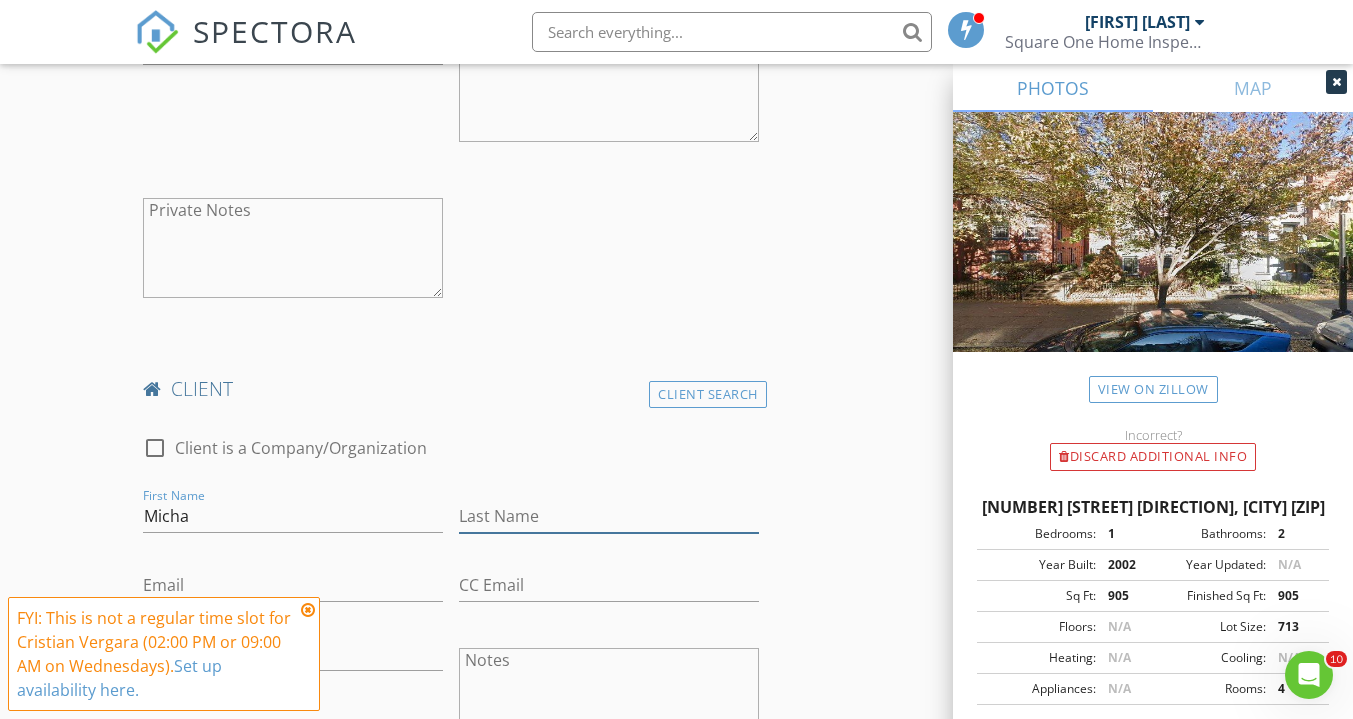click on "Last Name" at bounding box center (609, 516) 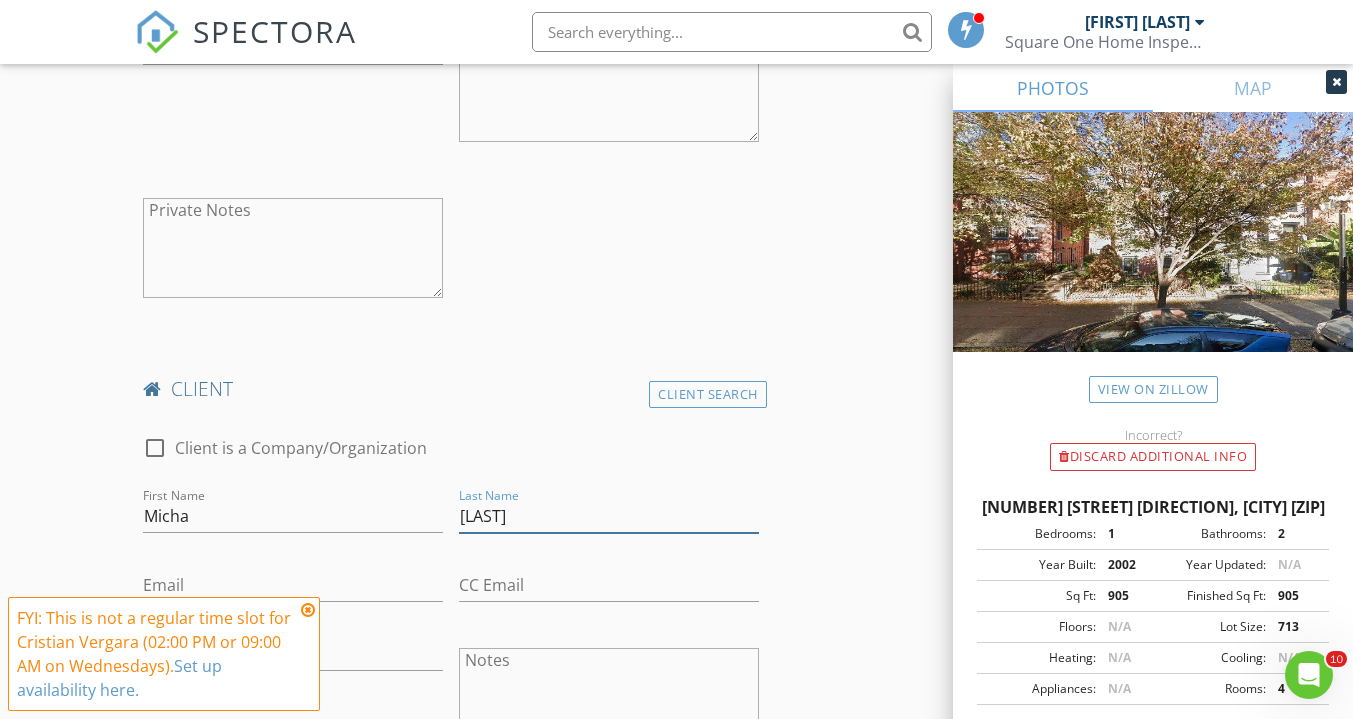 type on "[LAST]" 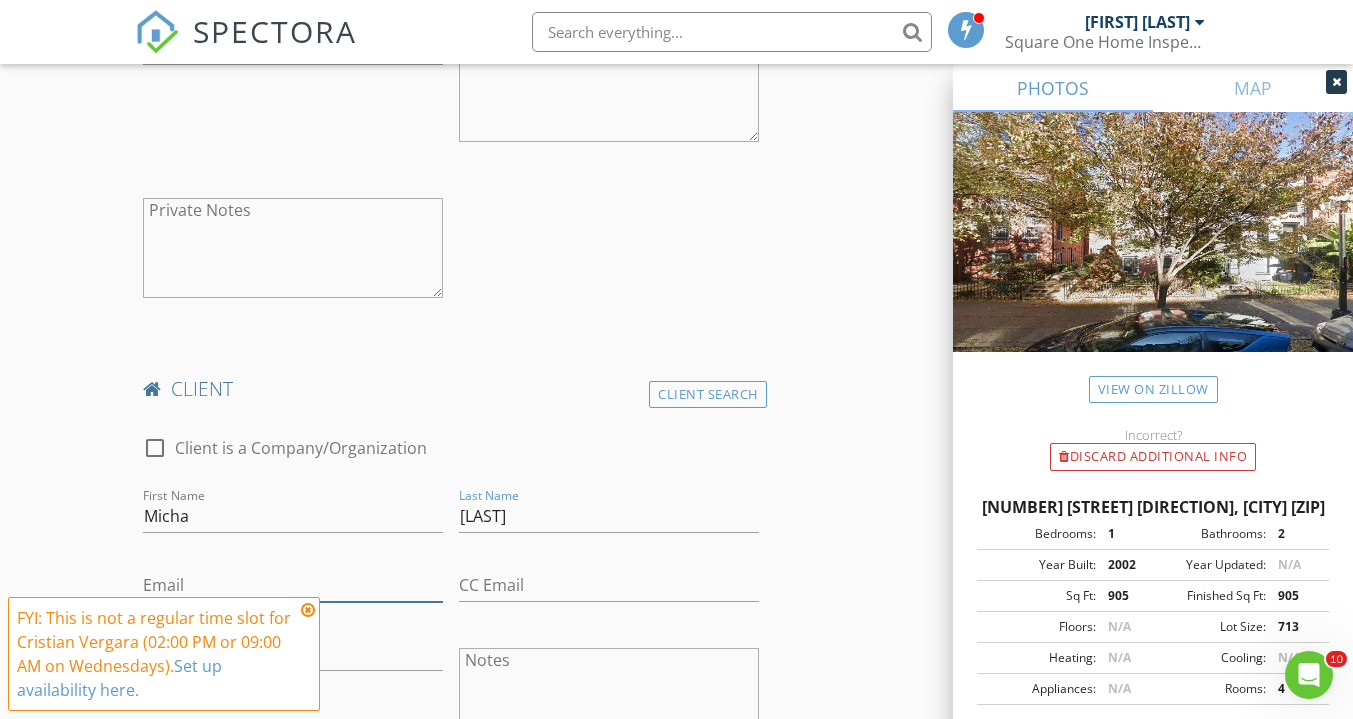 click on "Email" at bounding box center (293, 585) 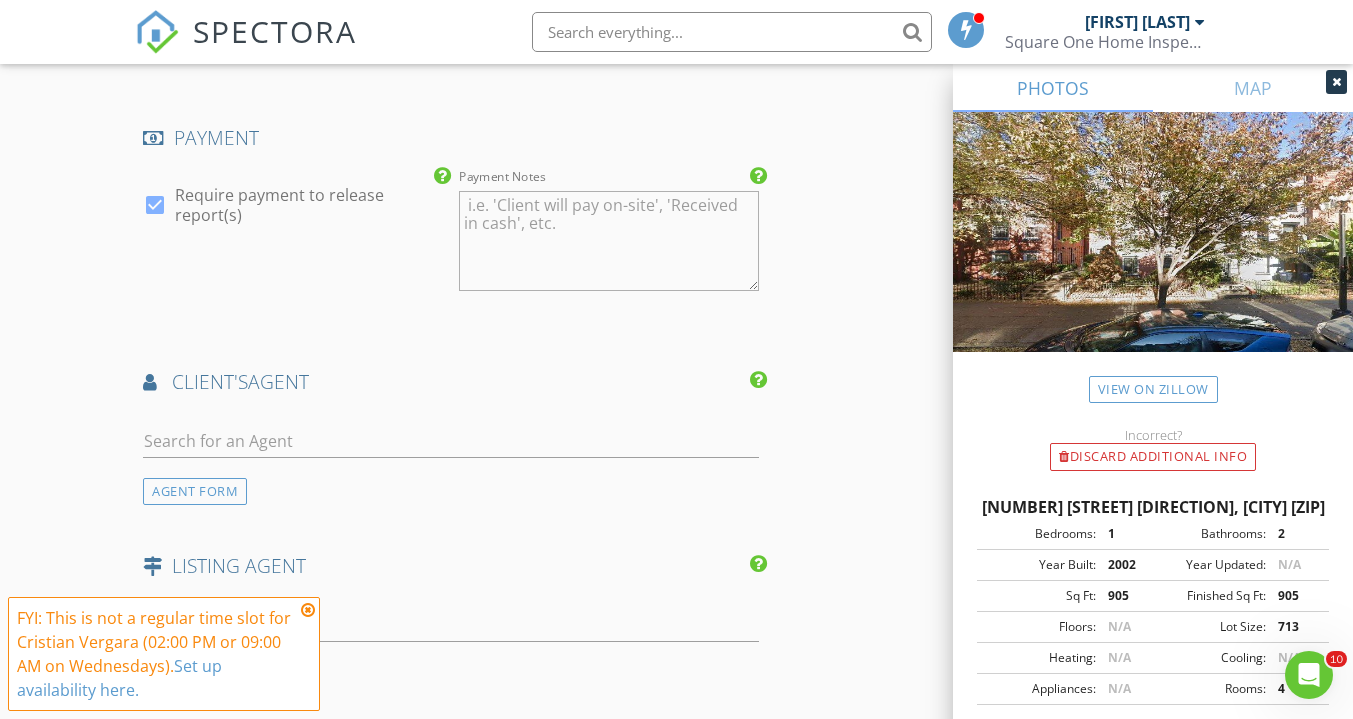 scroll, scrollTop: 3292, scrollLeft: 0, axis: vertical 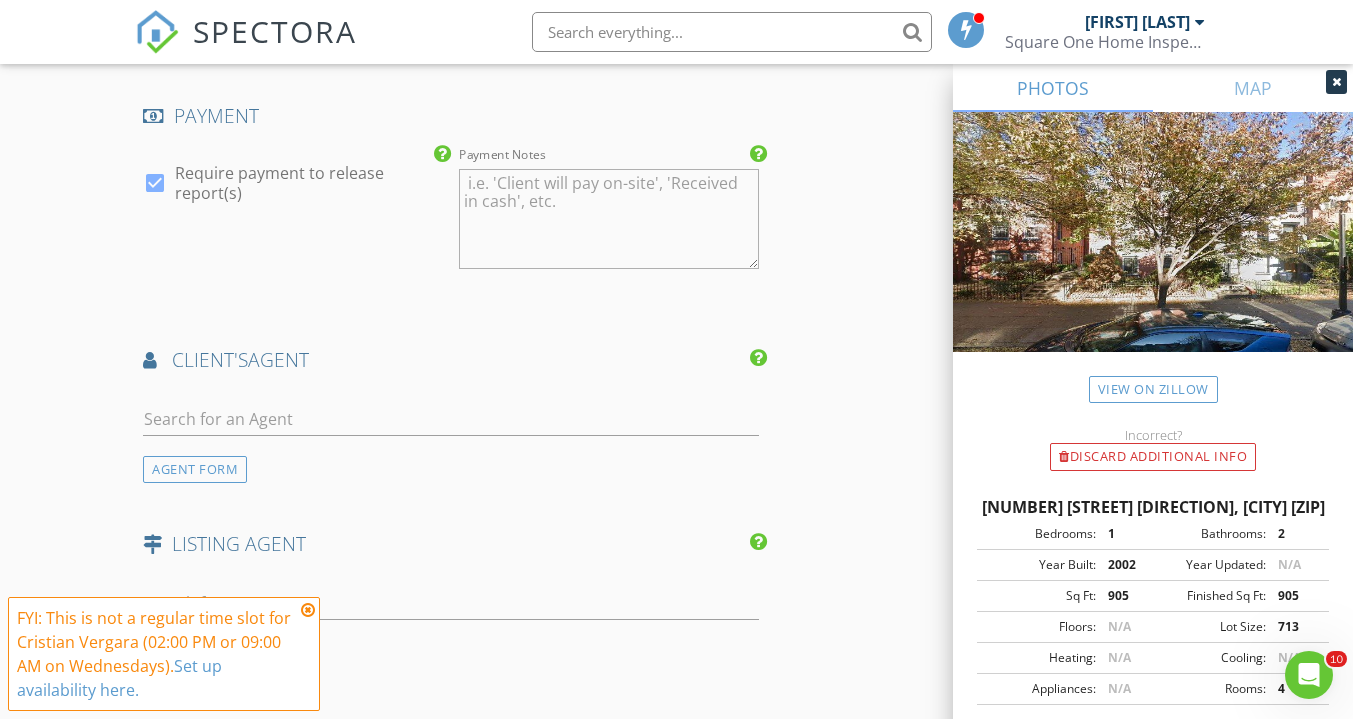 type on "[EMAIL]" 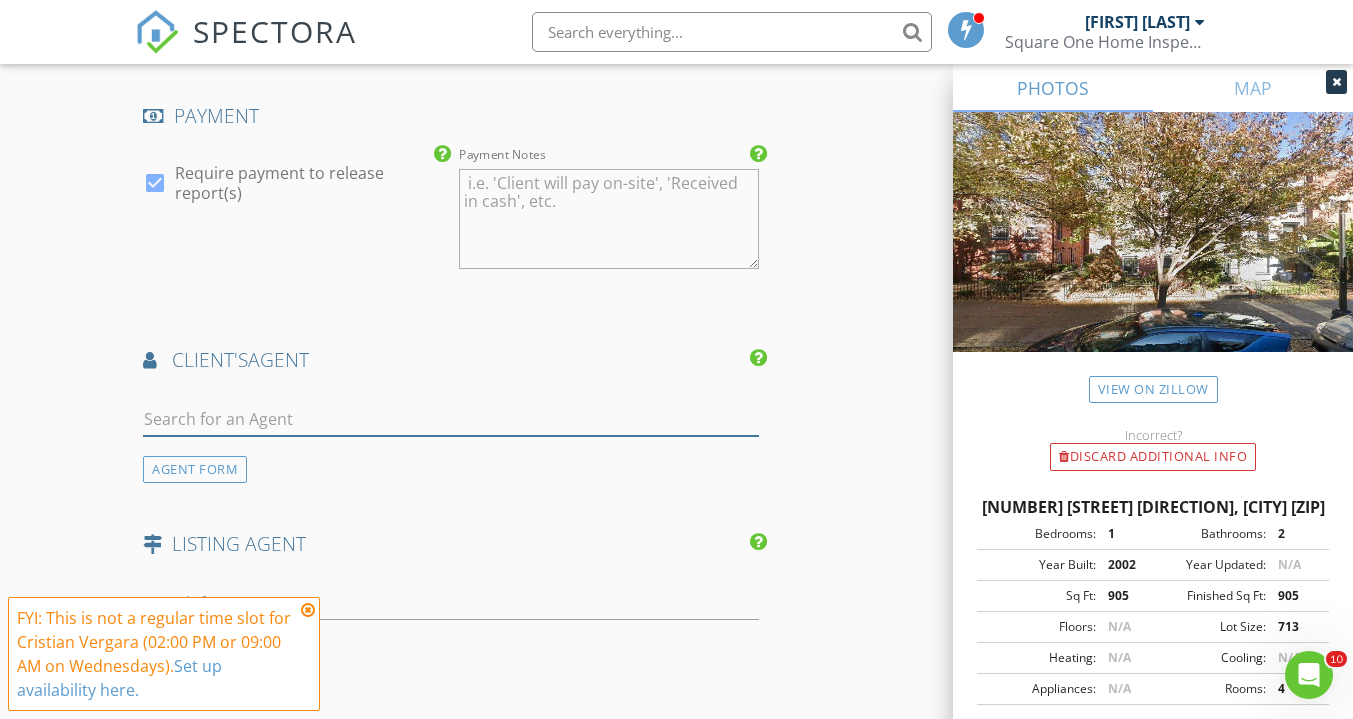 click at bounding box center [450, 419] 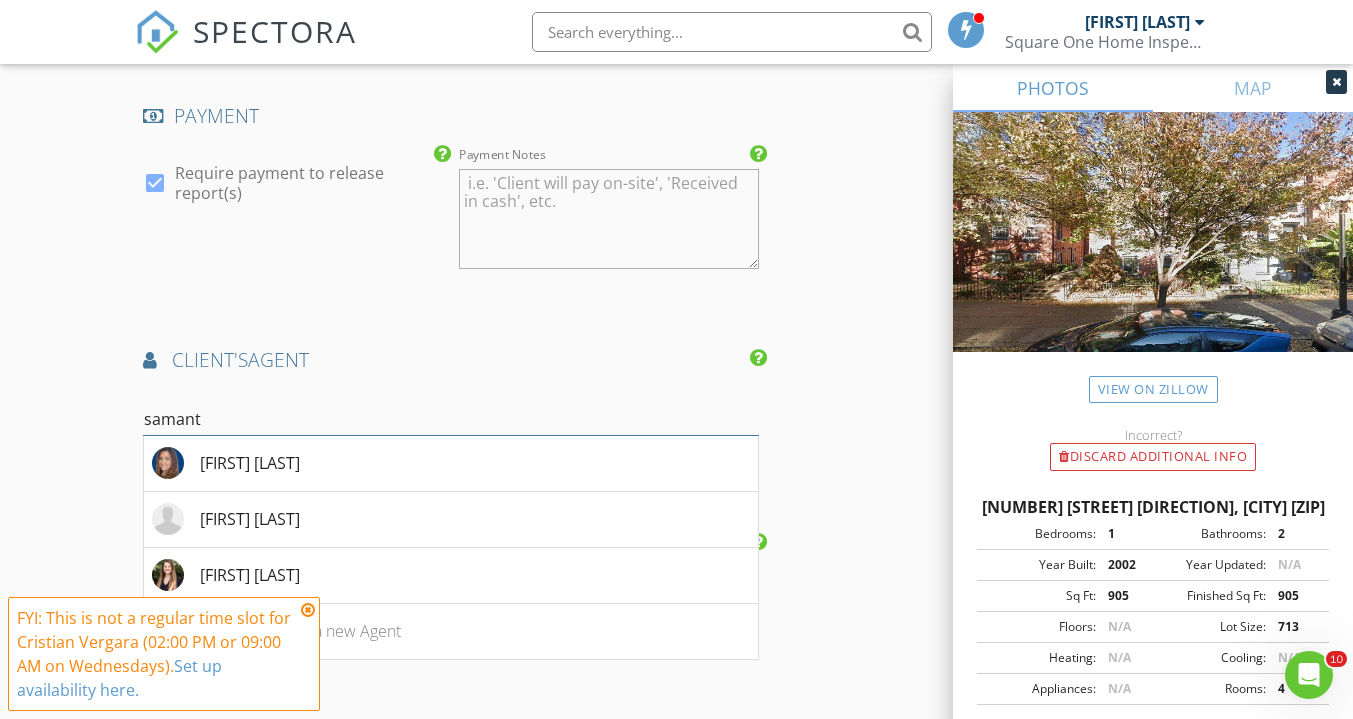 type on "samanth" 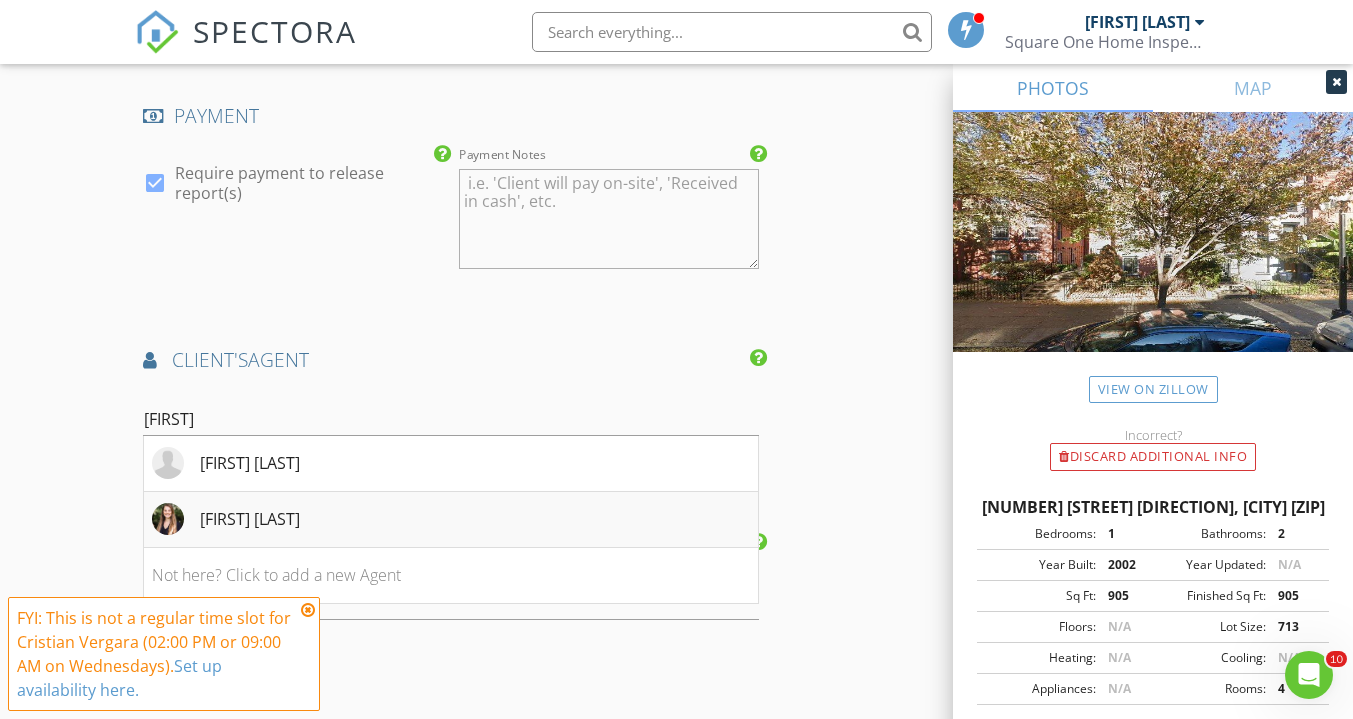 click on "[FIRST] [LAST]" at bounding box center (450, 520) 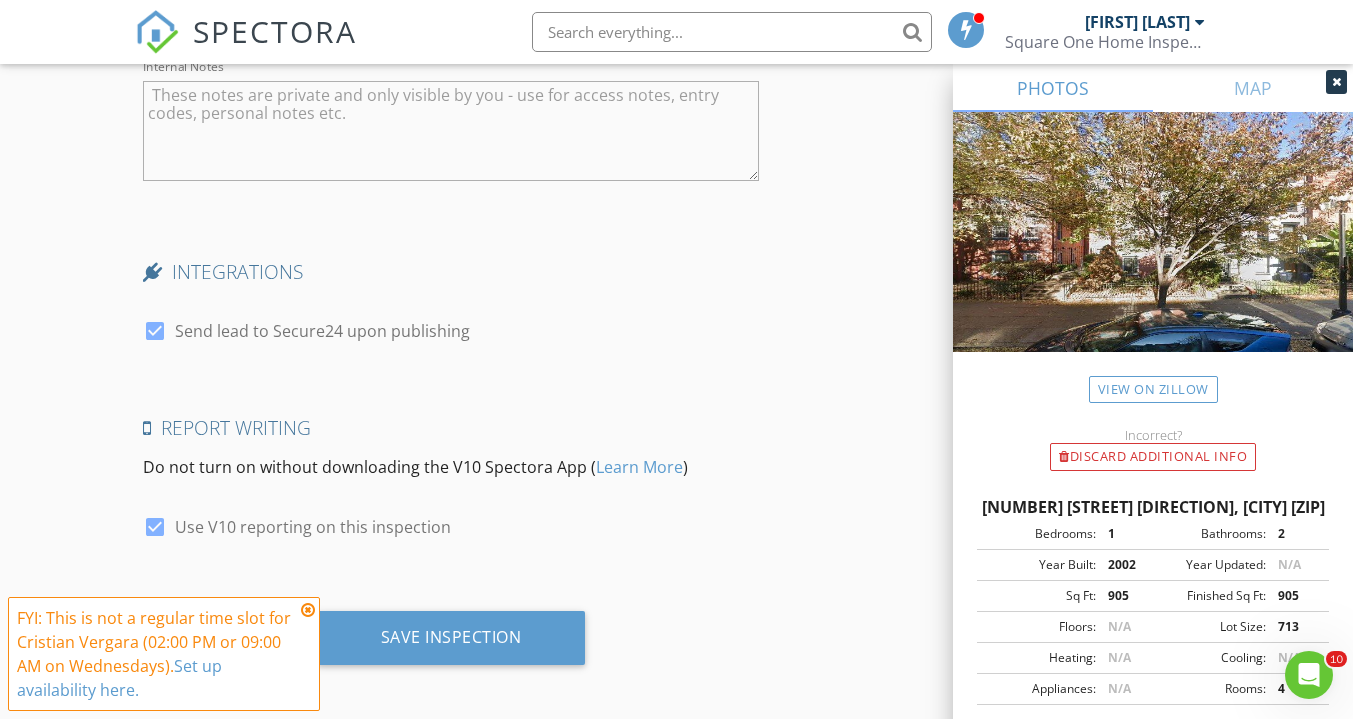 scroll, scrollTop: 4661, scrollLeft: 0, axis: vertical 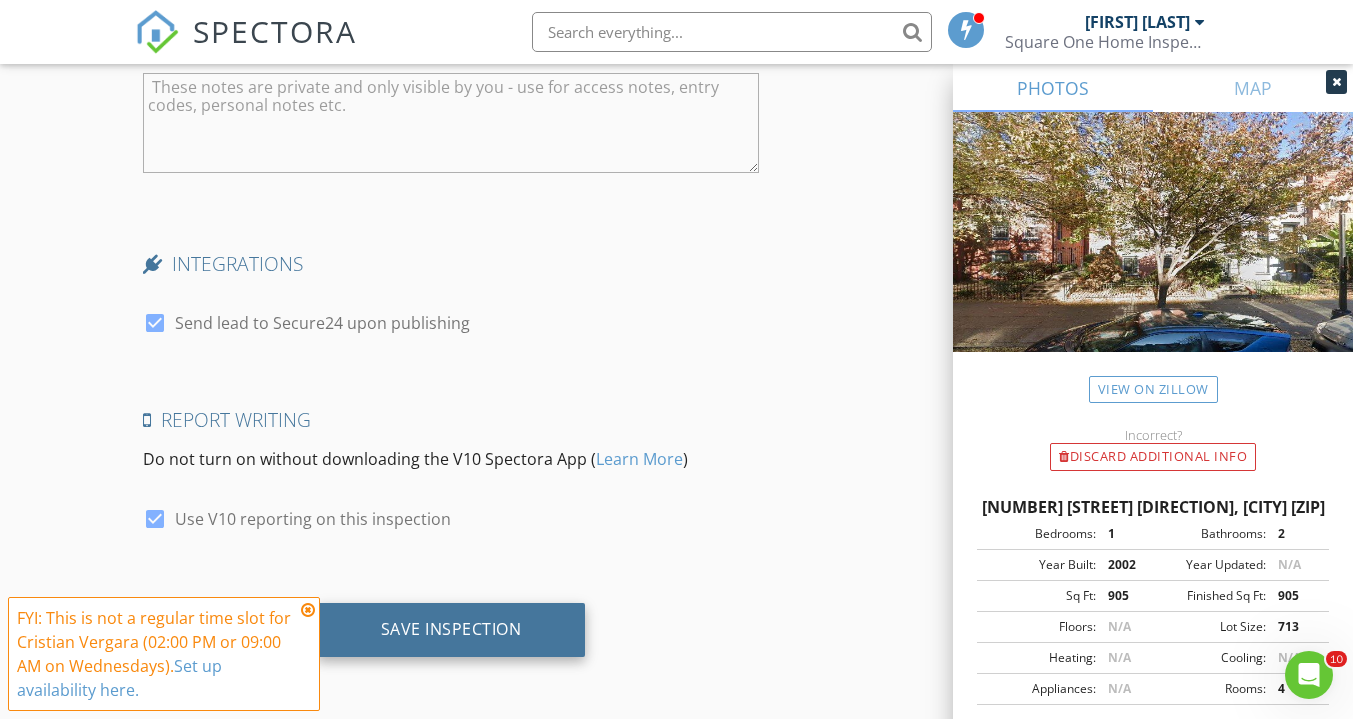 click on "Save Inspection" at bounding box center (451, 629) 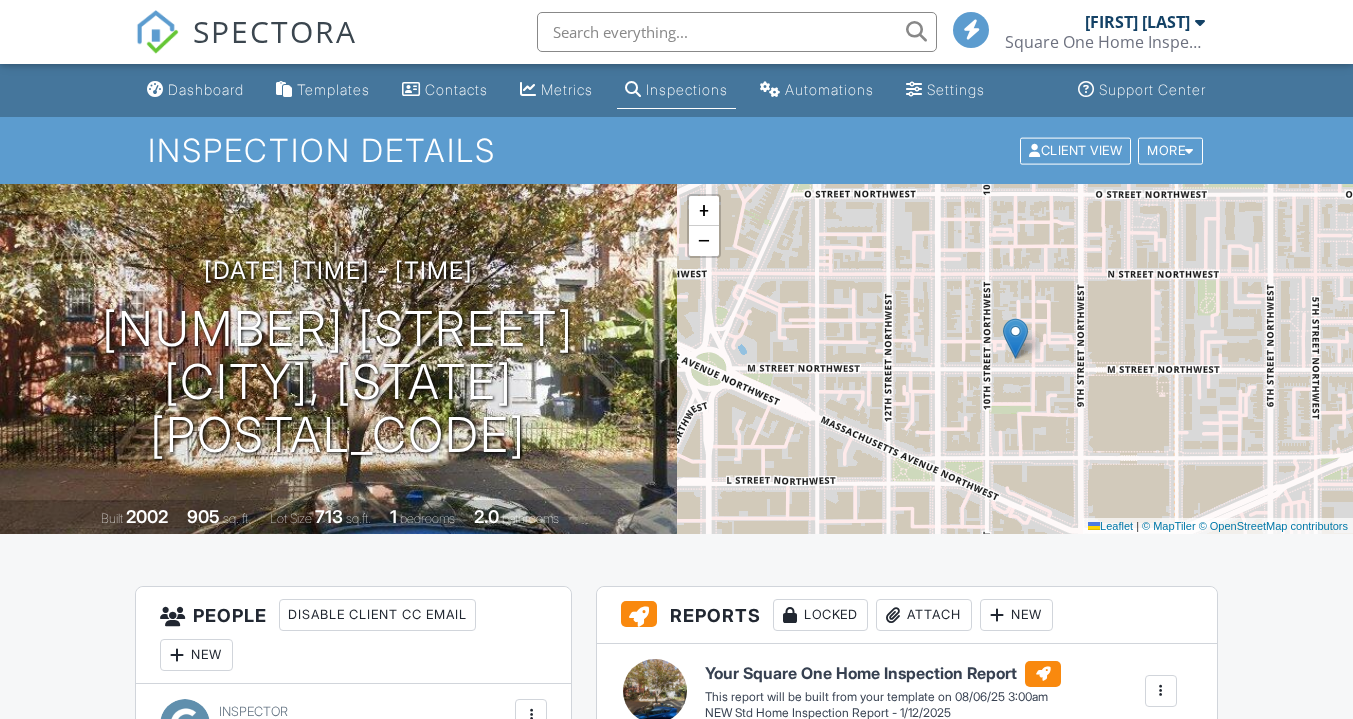 scroll, scrollTop: 0, scrollLeft: 0, axis: both 